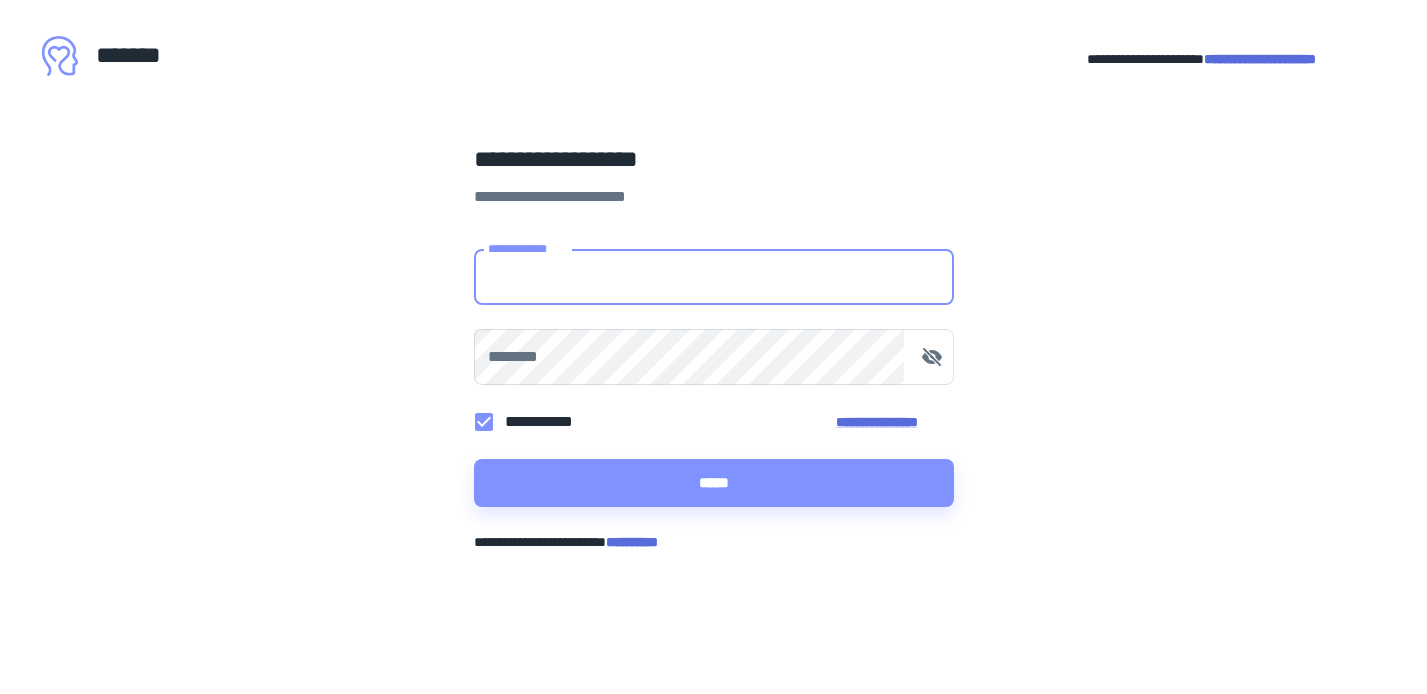 scroll, scrollTop: 0, scrollLeft: 0, axis: both 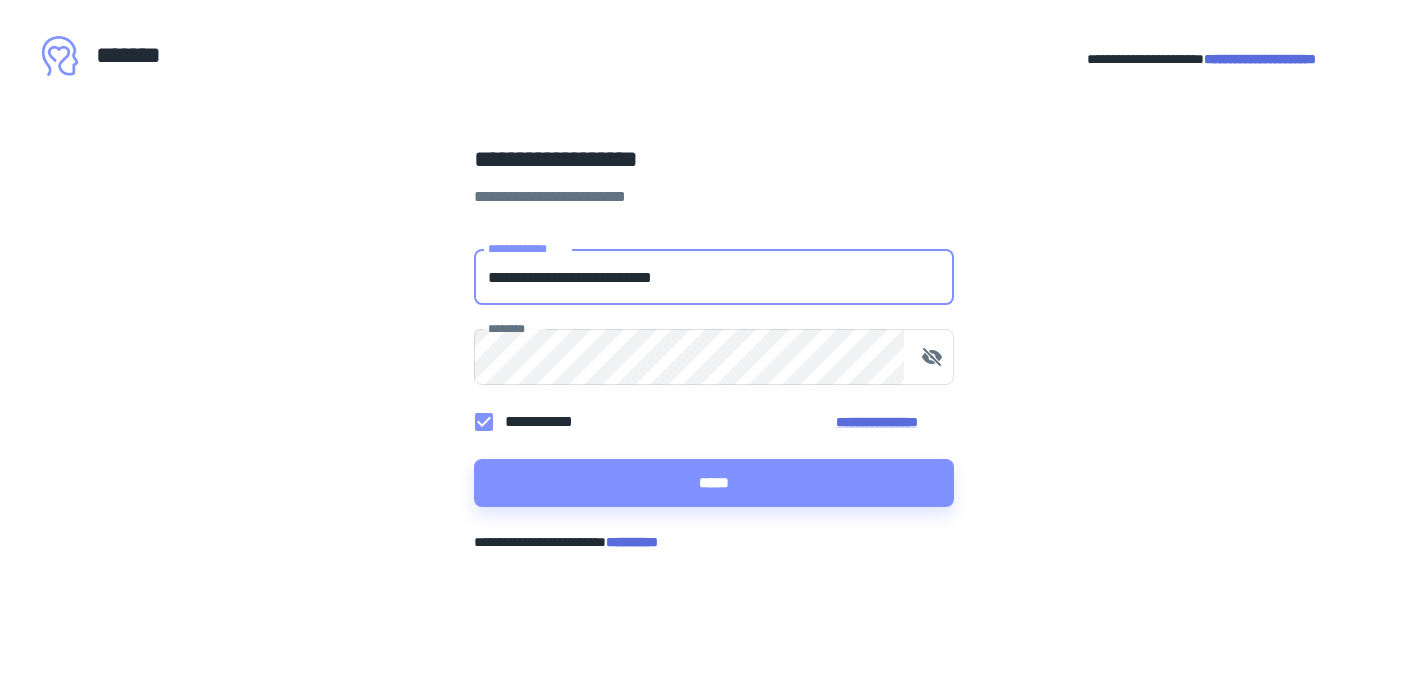 click on "*****" at bounding box center (714, 483) 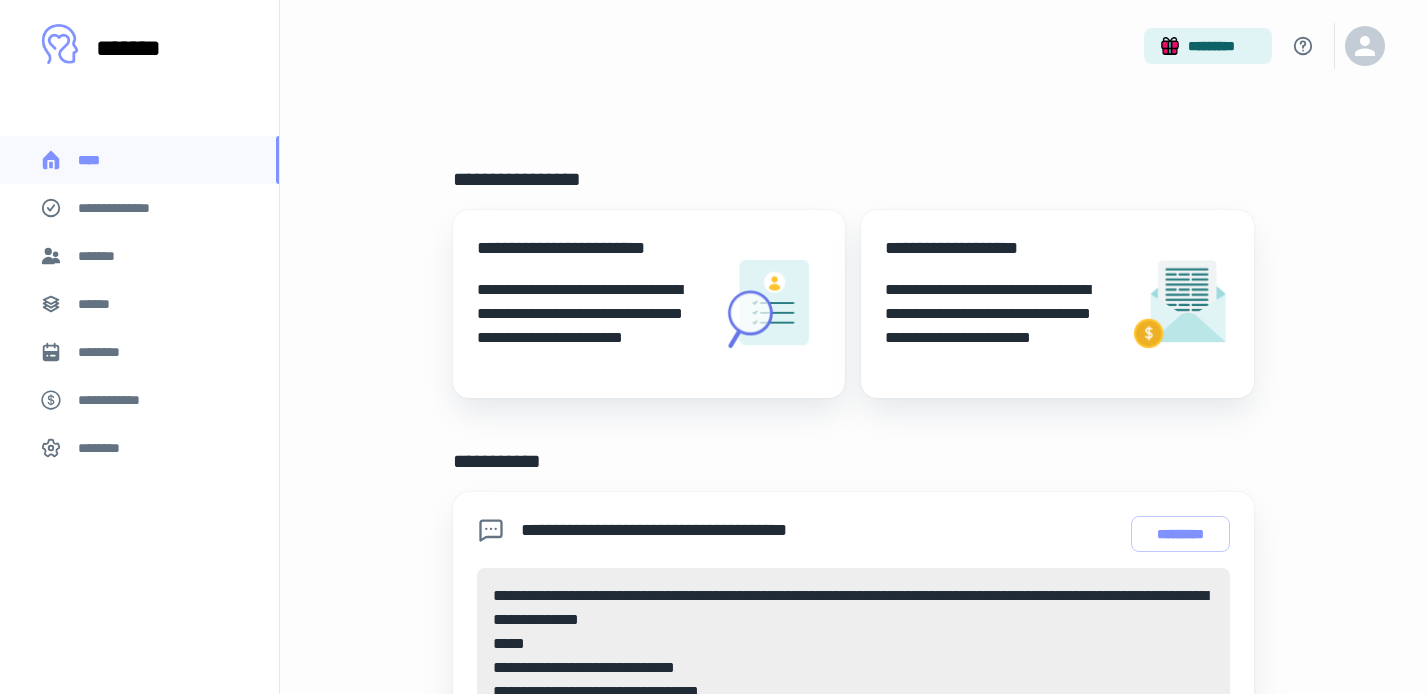 click on "*******" at bounding box center (139, 256) 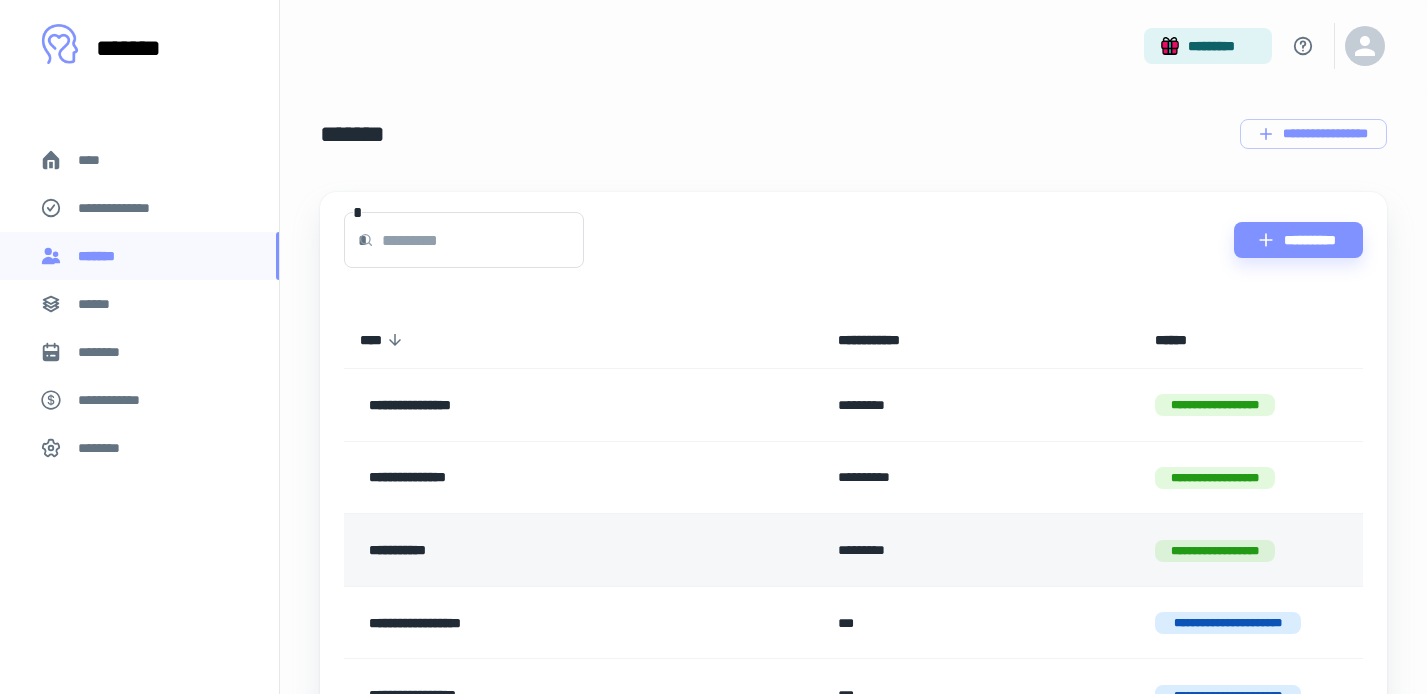 click on "**********" at bounding box center (533, 550) 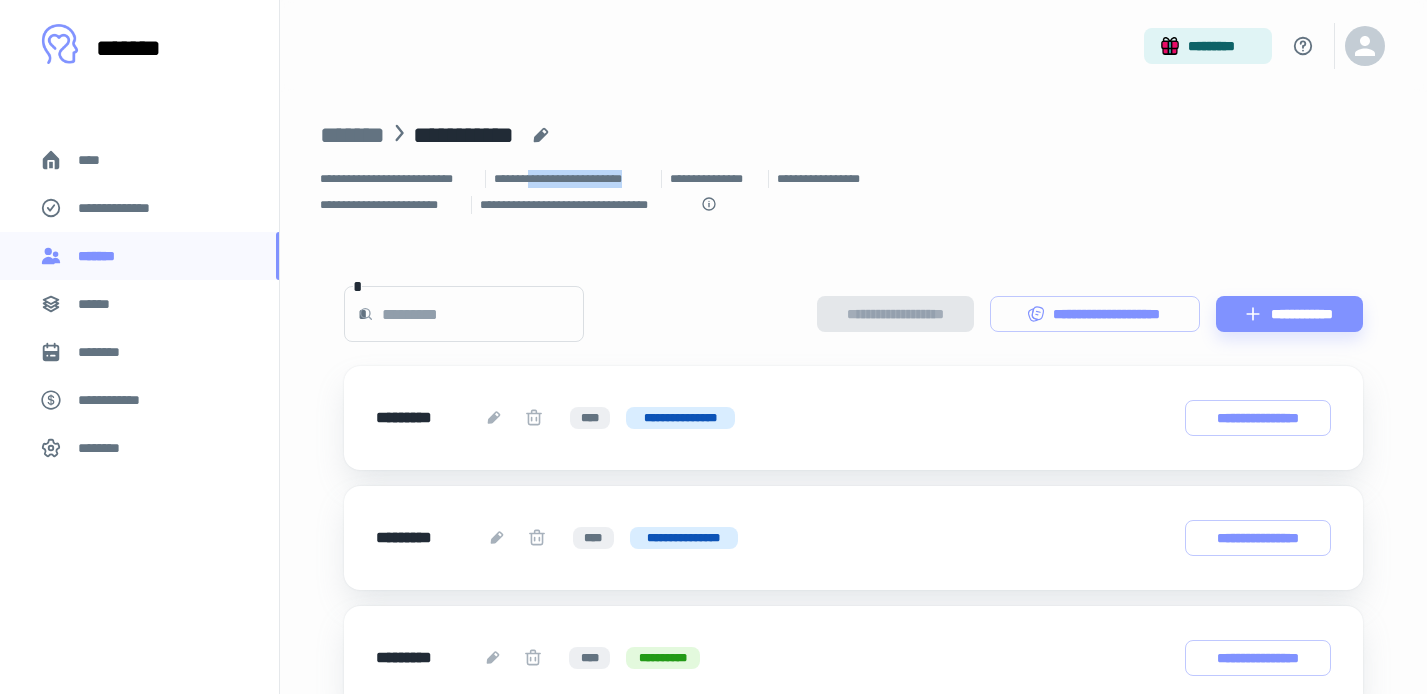 drag, startPoint x: 654, startPoint y: 176, endPoint x: 532, endPoint y: 183, distance: 122.20065 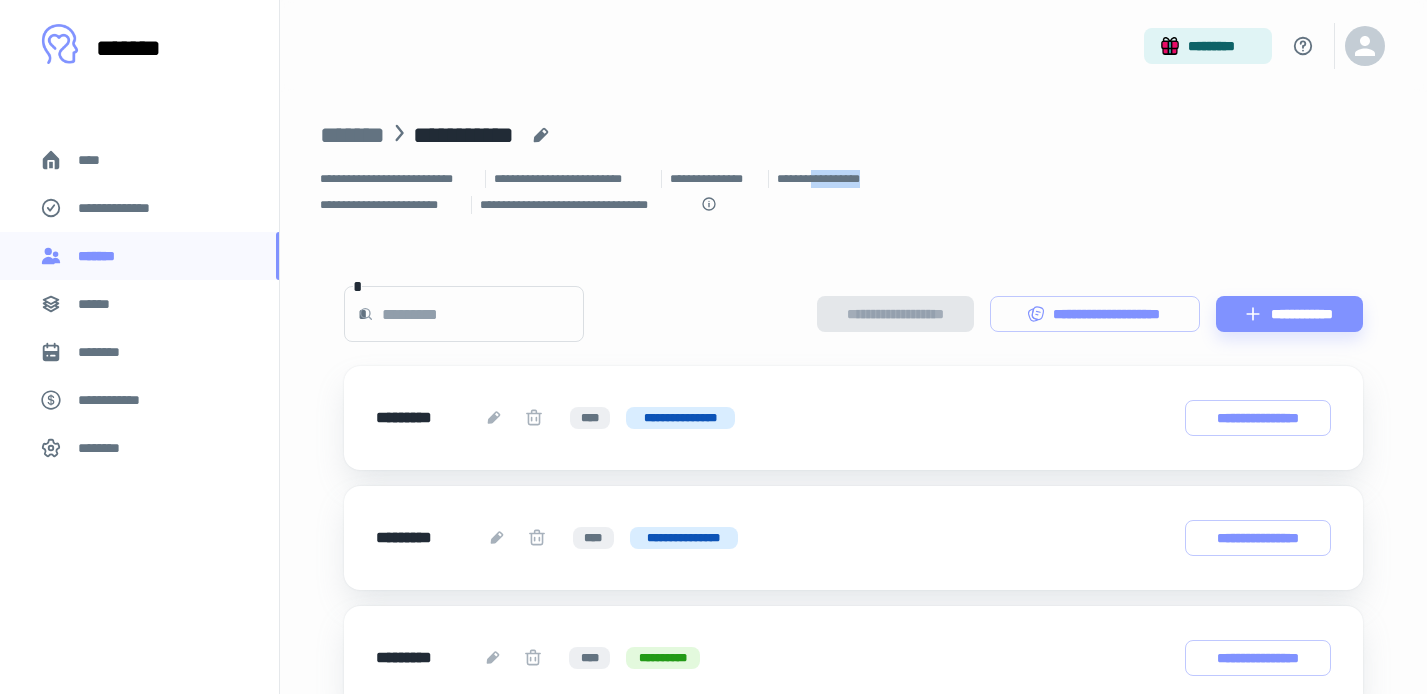 drag, startPoint x: 888, startPoint y: 177, endPoint x: 815, endPoint y: 180, distance: 73.061615 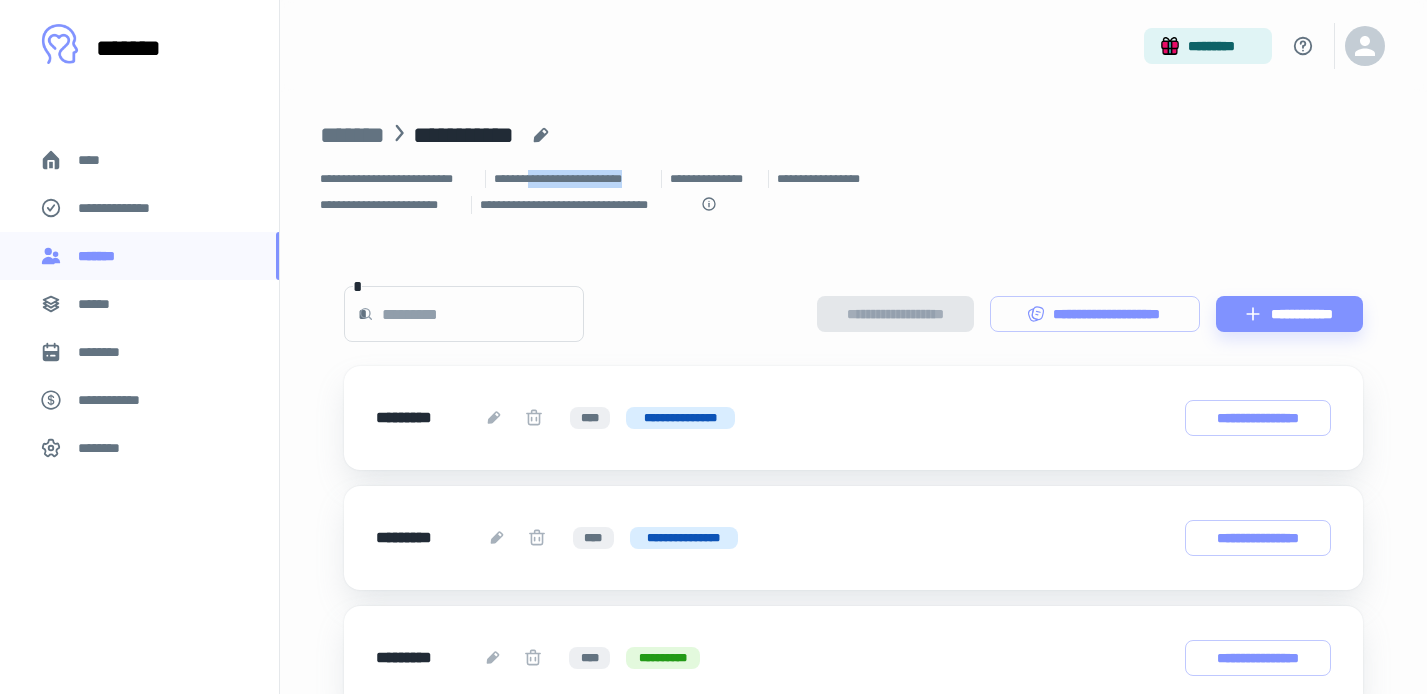 drag, startPoint x: 653, startPoint y: 177, endPoint x: 531, endPoint y: 182, distance: 122.10242 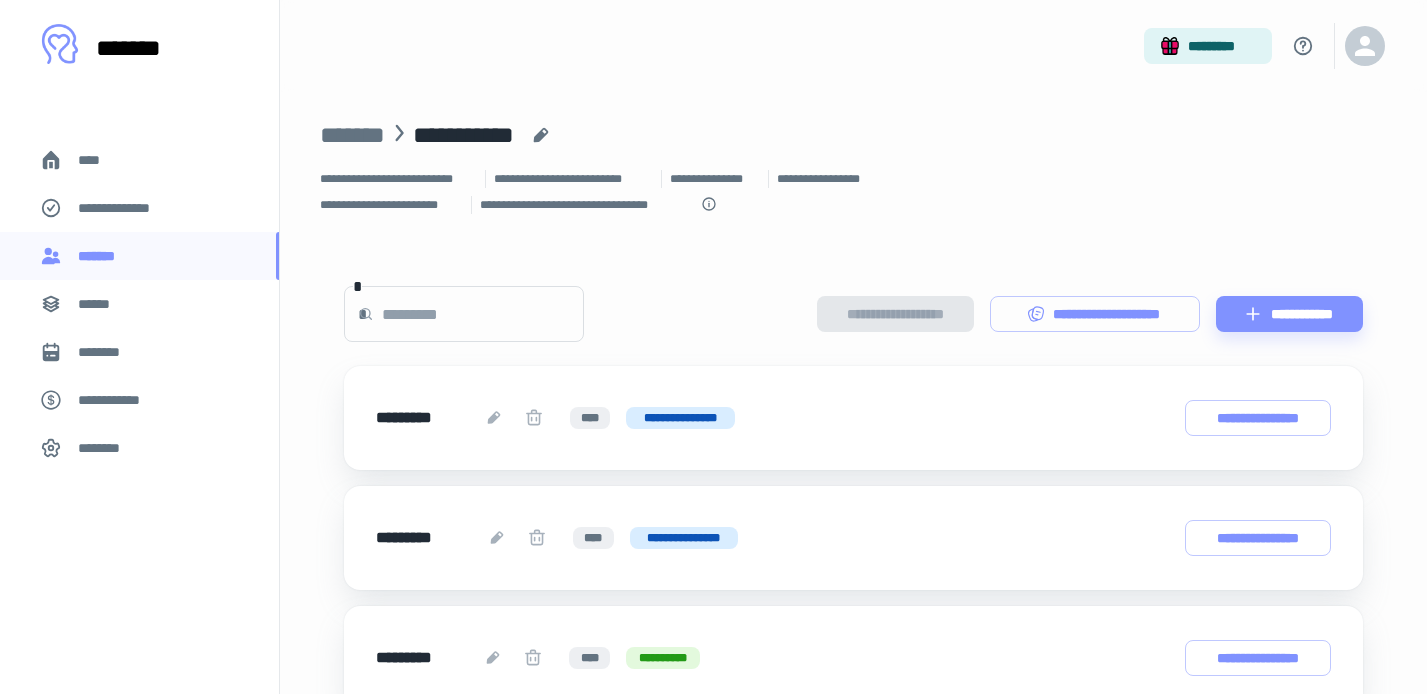 click on "**********" at bounding box center [853, 179] 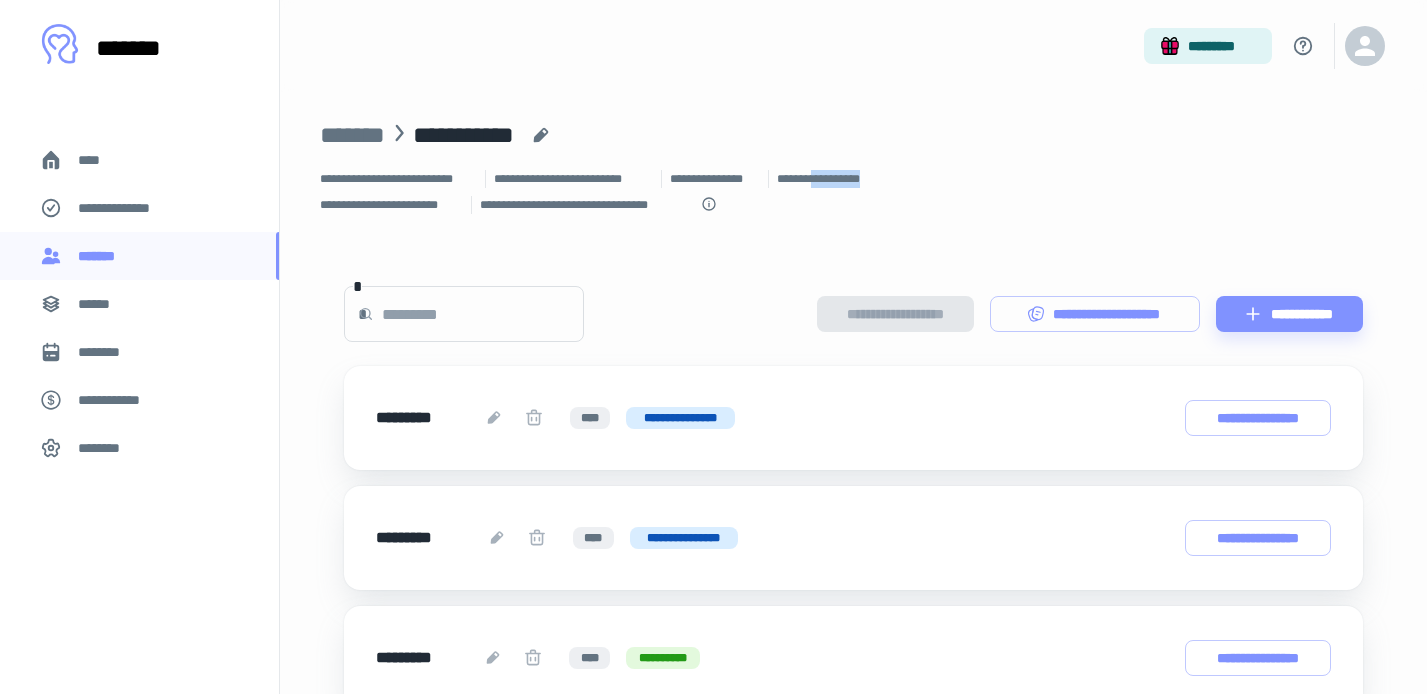 drag, startPoint x: 908, startPoint y: 175, endPoint x: 814, endPoint y: 177, distance: 94.02127 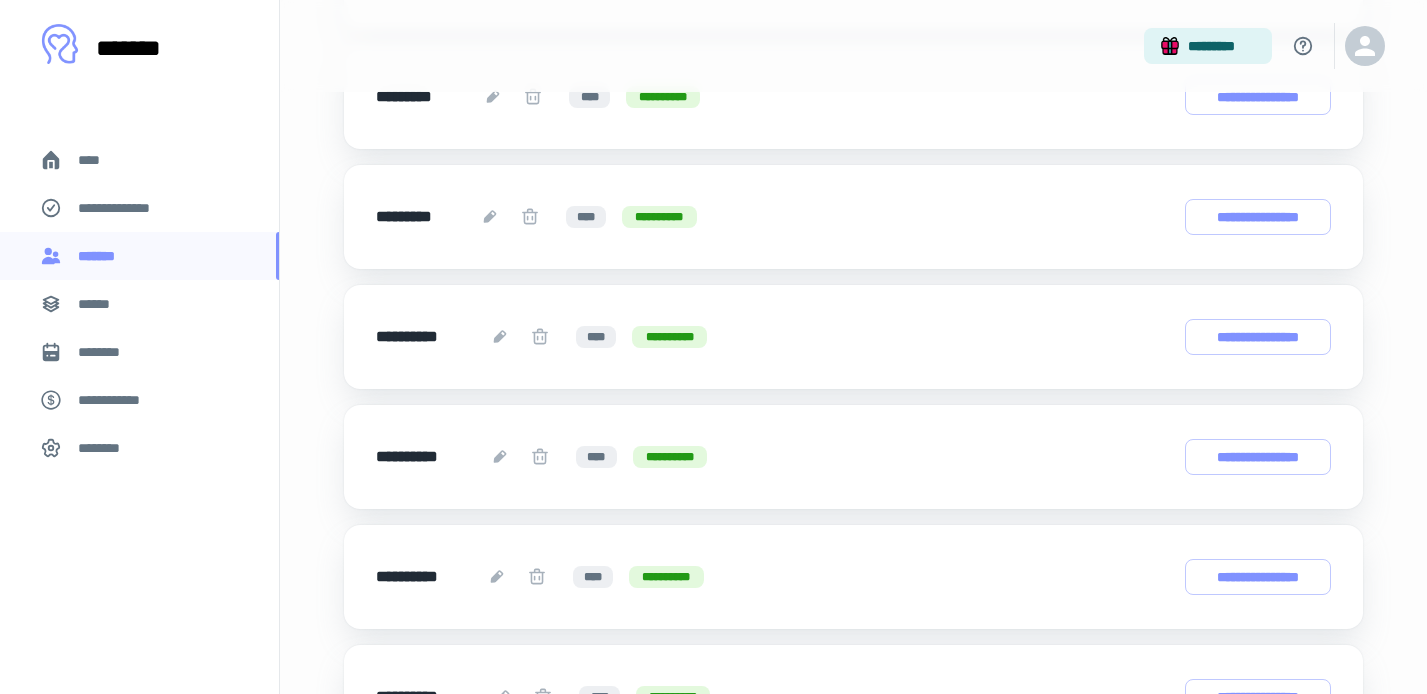 scroll, scrollTop: 28, scrollLeft: 0, axis: vertical 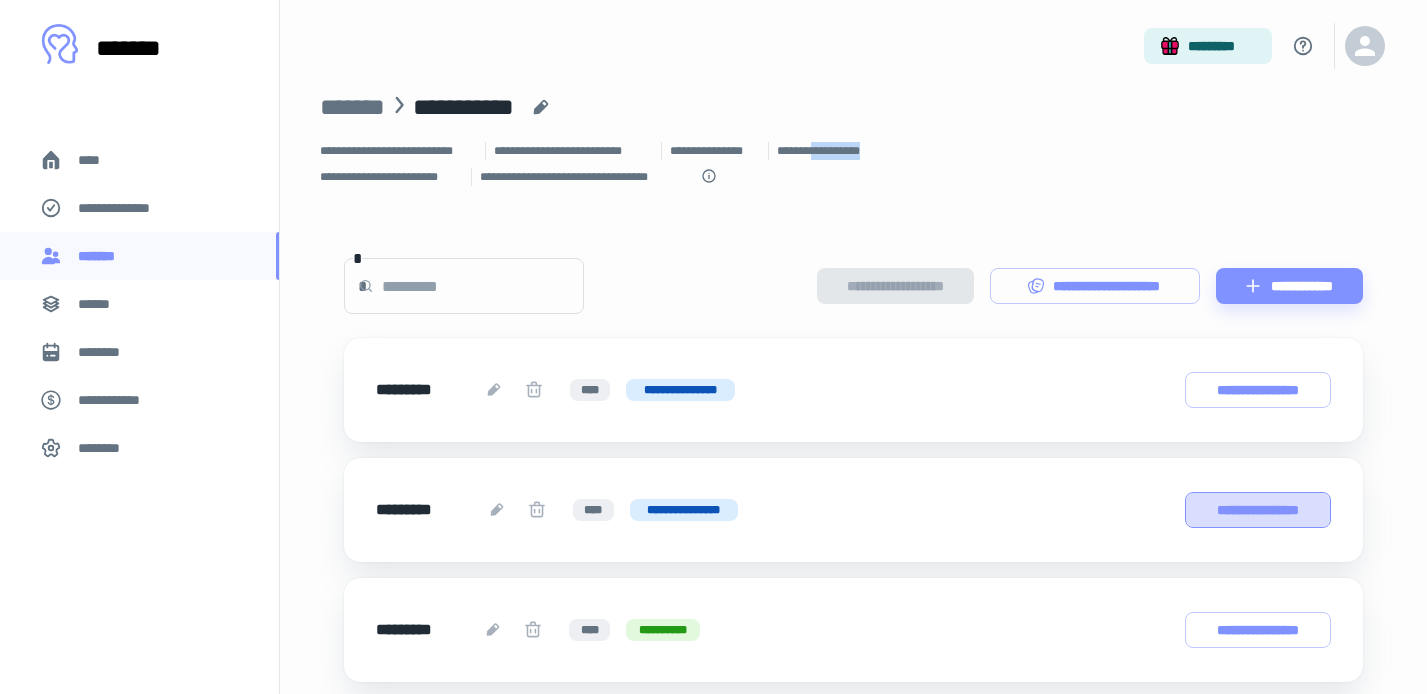 click on "**********" at bounding box center (1258, 510) 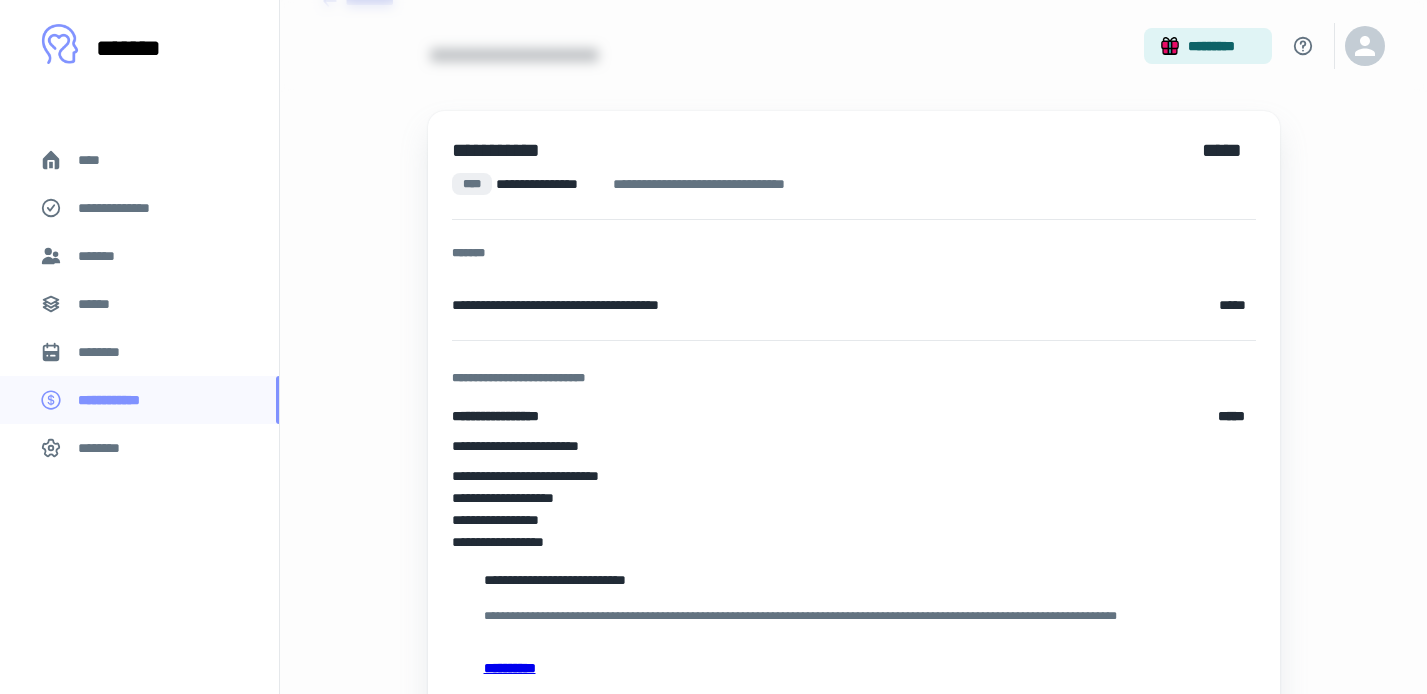 scroll, scrollTop: 127, scrollLeft: 0, axis: vertical 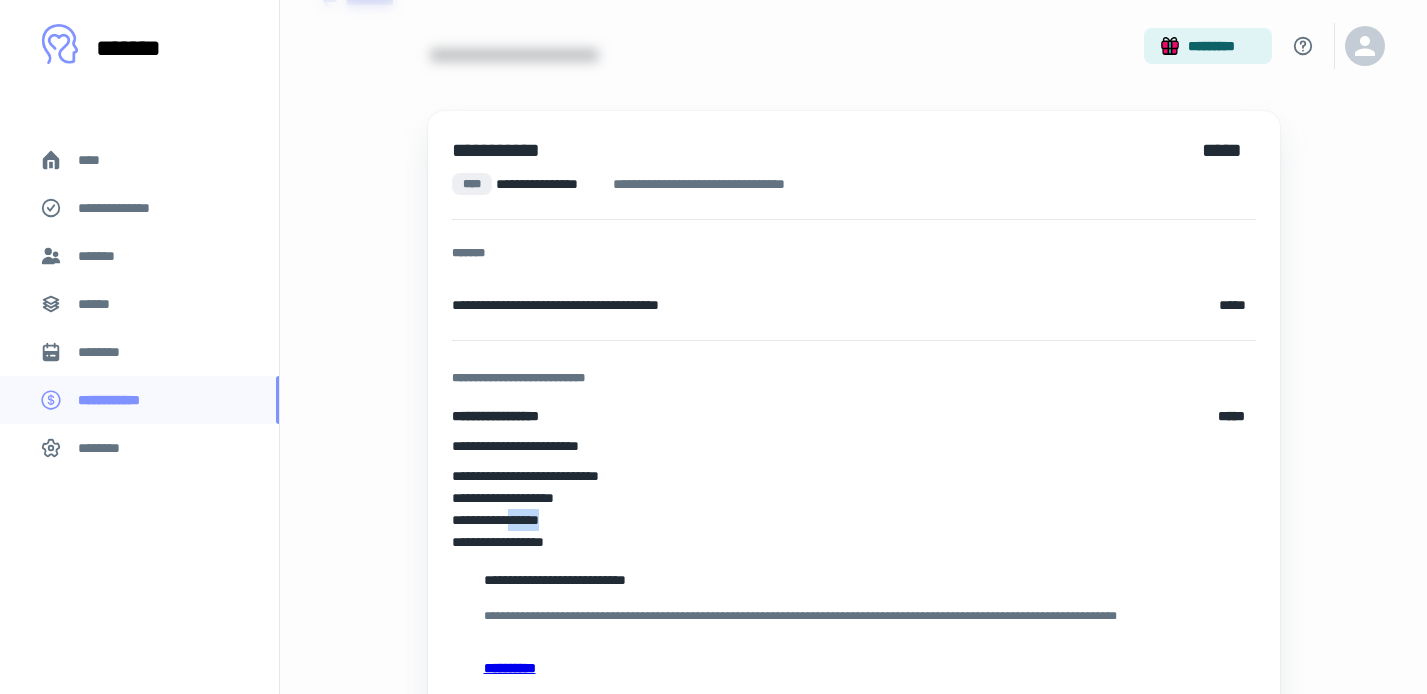 drag, startPoint x: 566, startPoint y: 517, endPoint x: 522, endPoint y: 525, distance: 44.72136 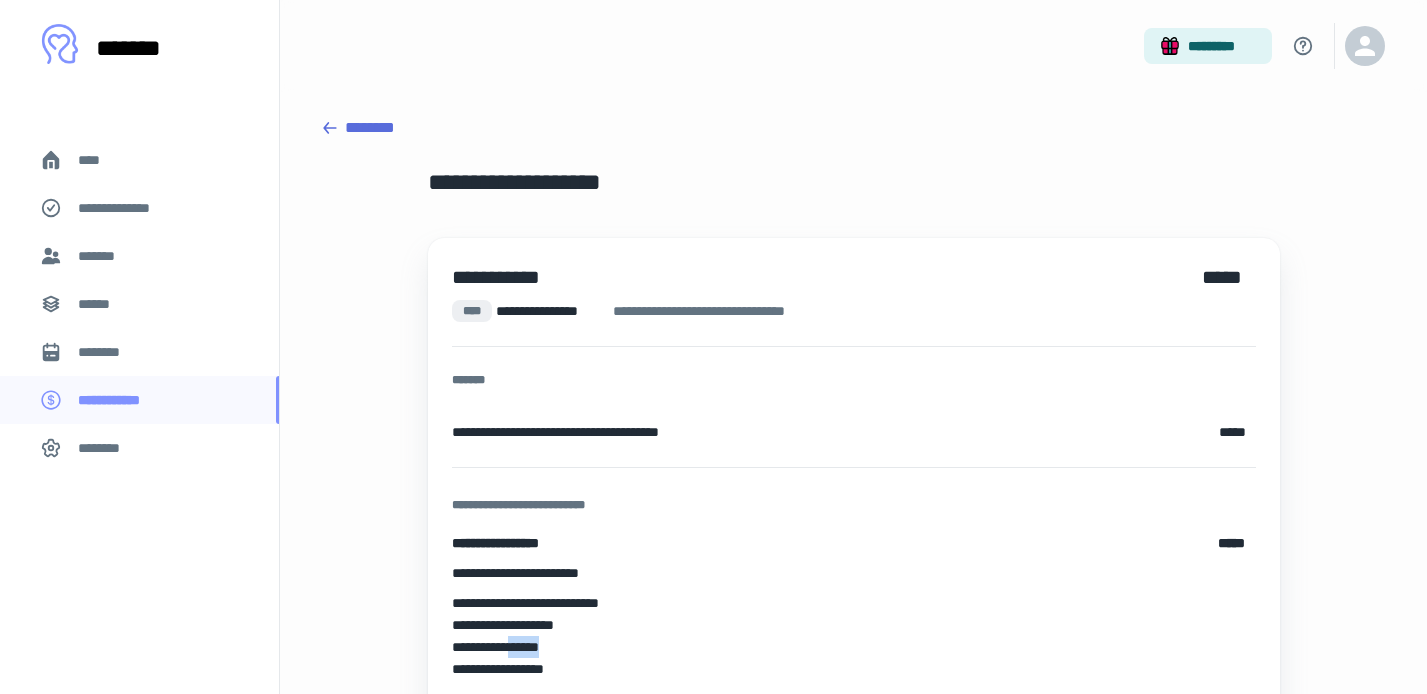 scroll, scrollTop: 0, scrollLeft: 0, axis: both 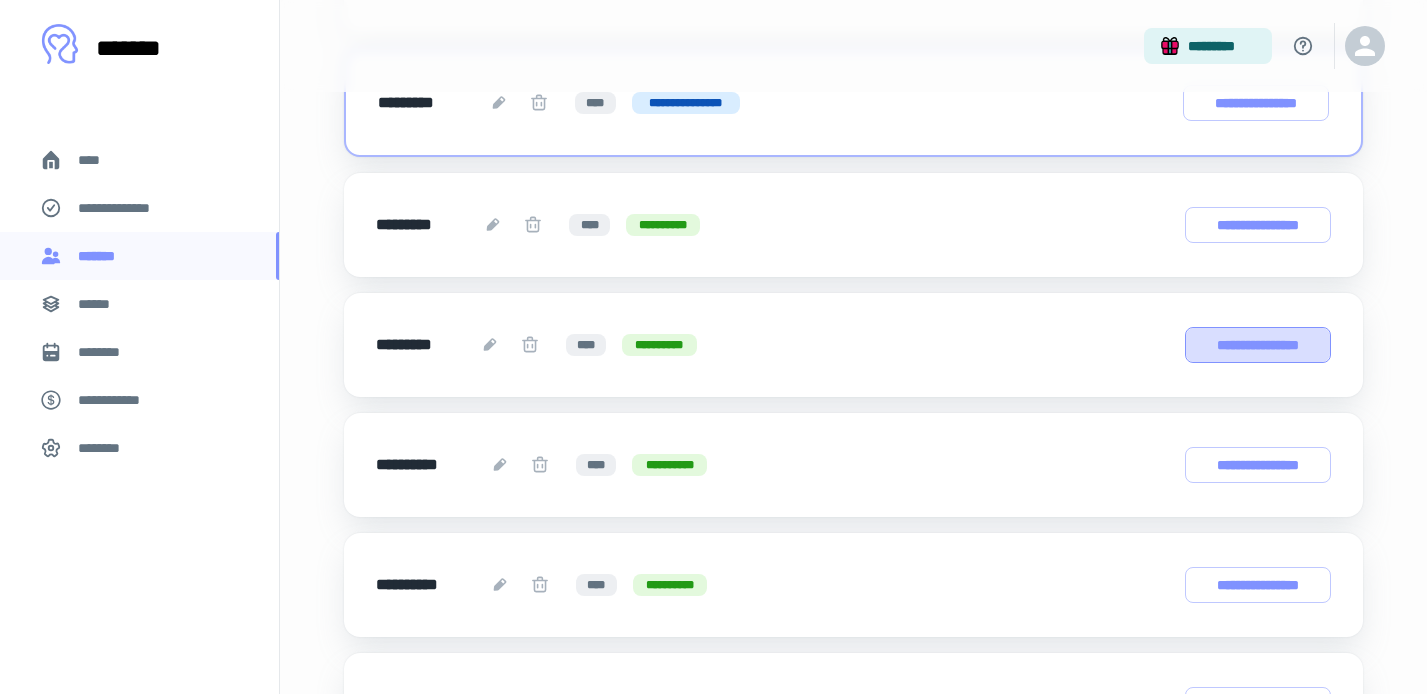 click on "**********" at bounding box center (1258, 345) 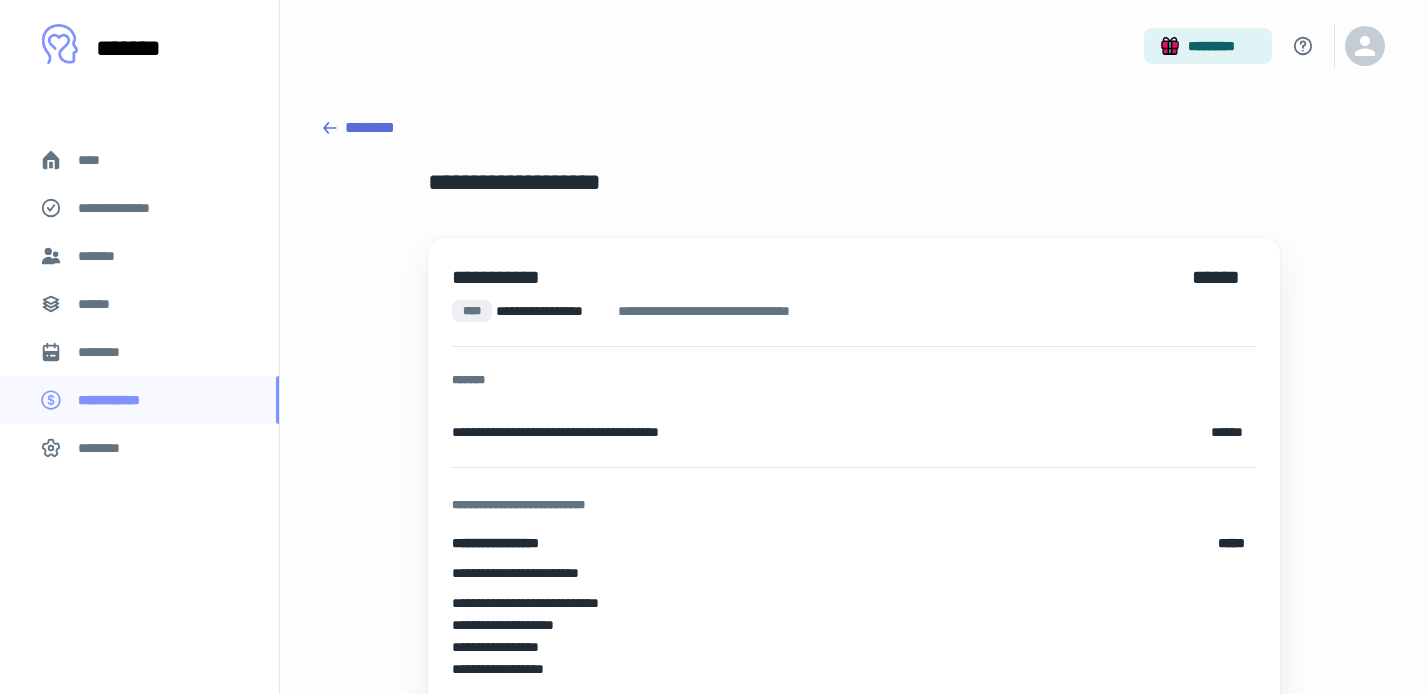 scroll, scrollTop: 0, scrollLeft: 0, axis: both 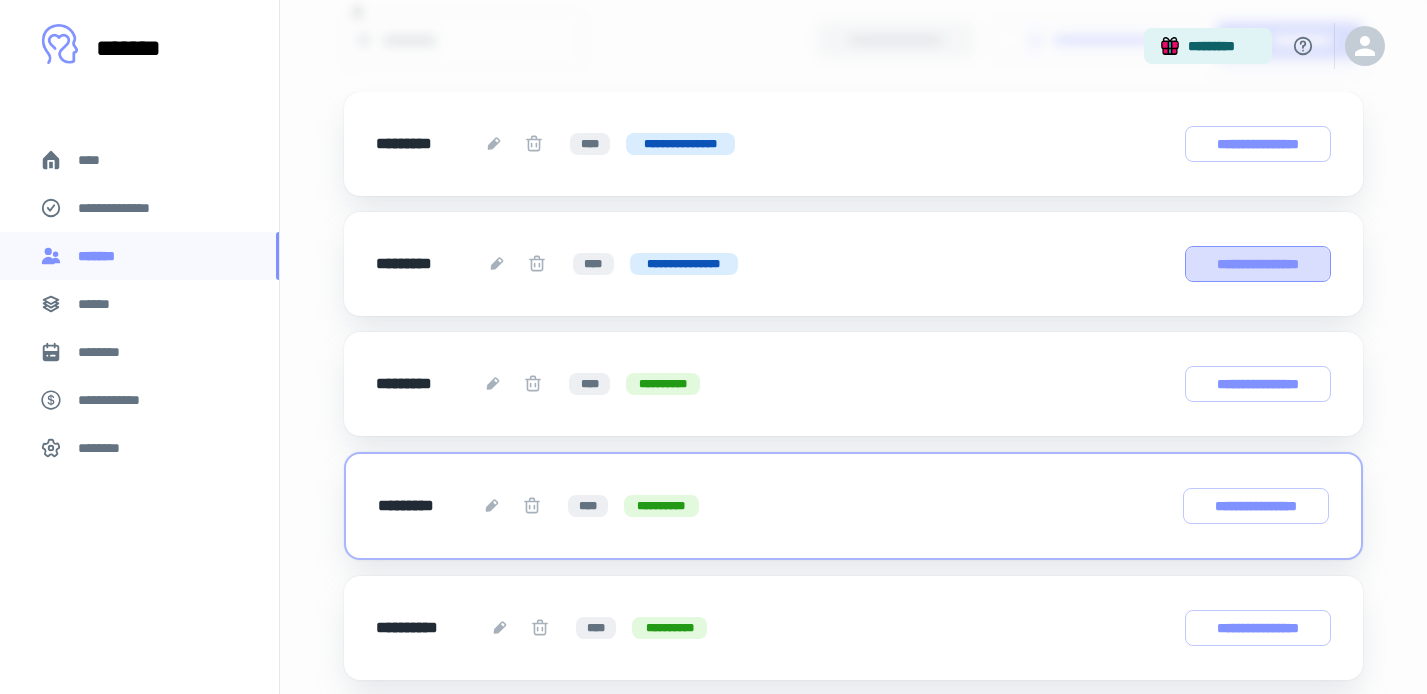click on "**********" at bounding box center (1258, 264) 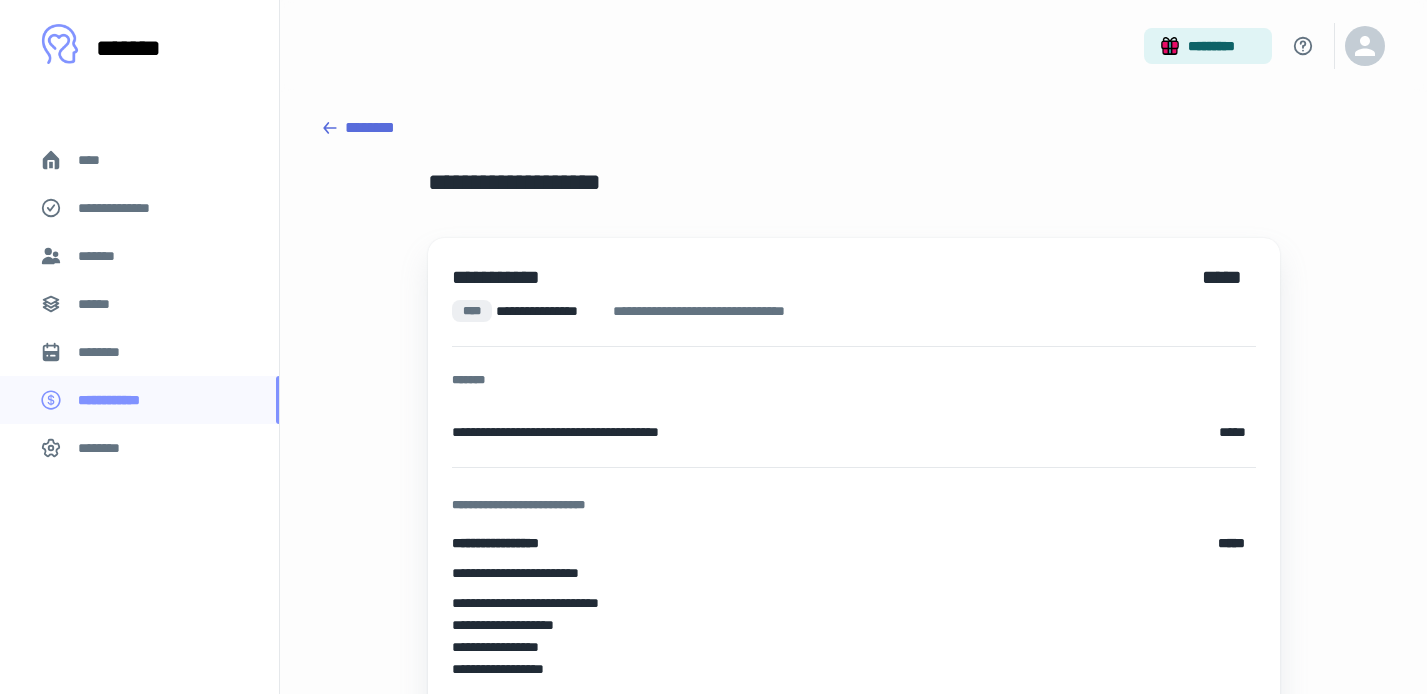 scroll, scrollTop: 0, scrollLeft: 0, axis: both 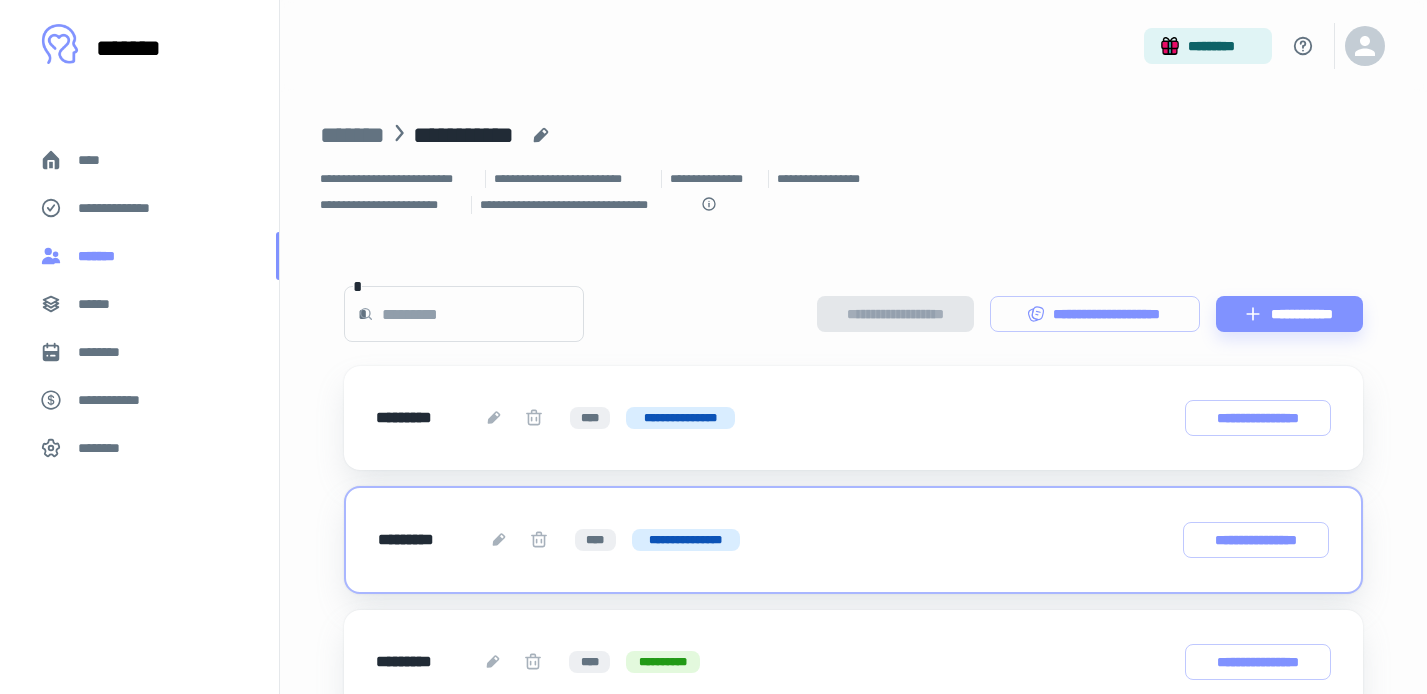 click on "*******" at bounding box center [101, 256] 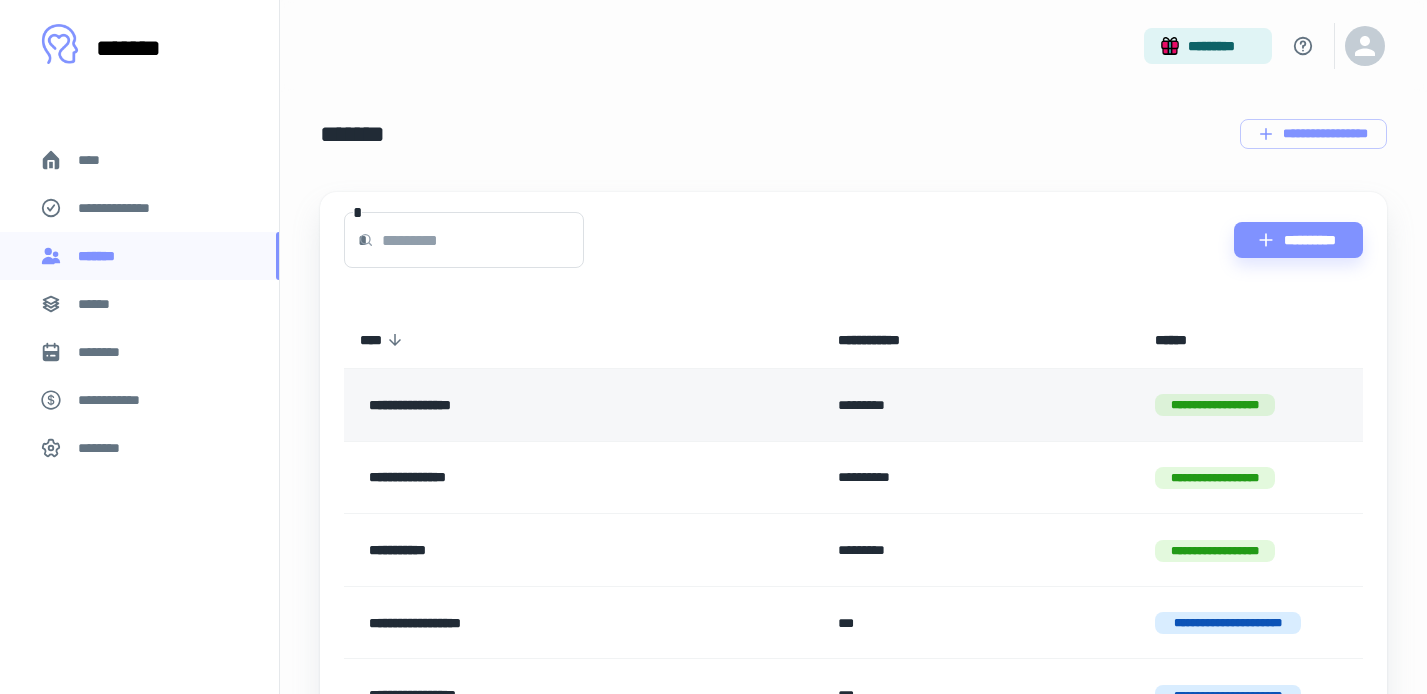 click on "**********" at bounding box center (533, 405) 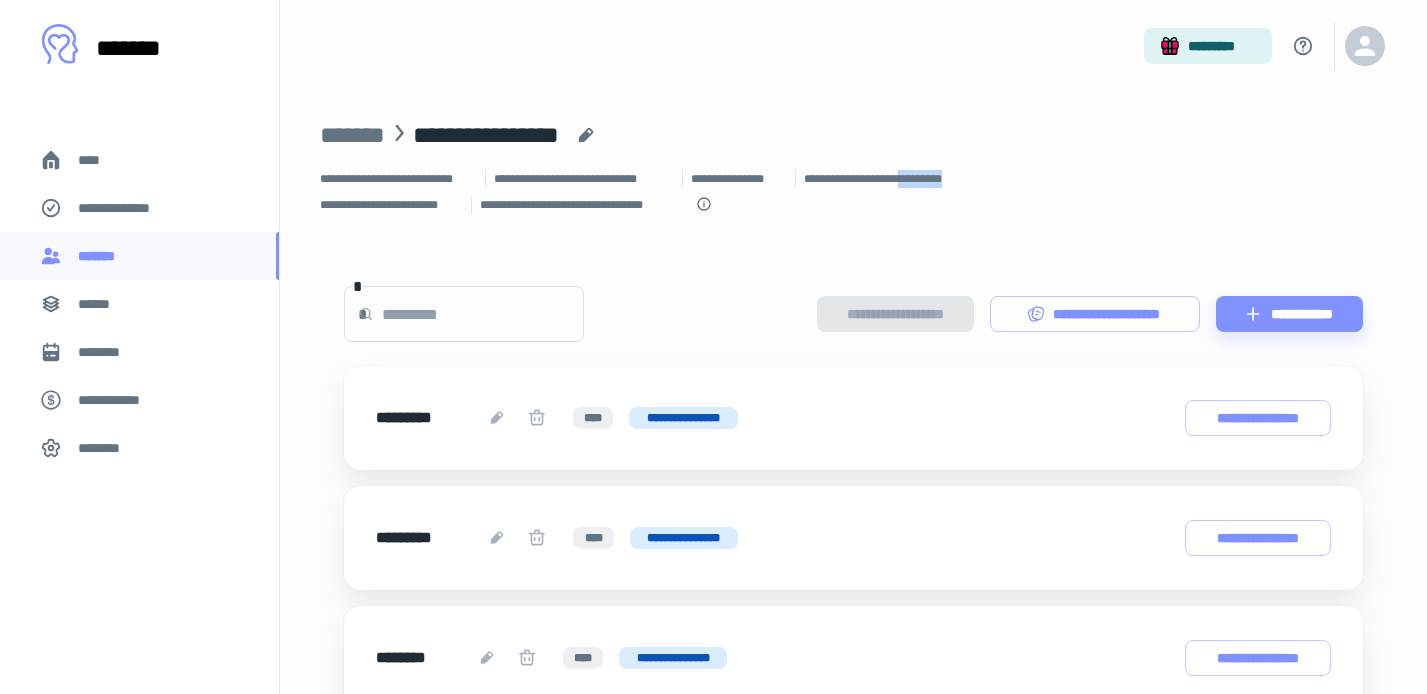 drag, startPoint x: 977, startPoint y: 177, endPoint x: 913, endPoint y: 175, distance: 64.03124 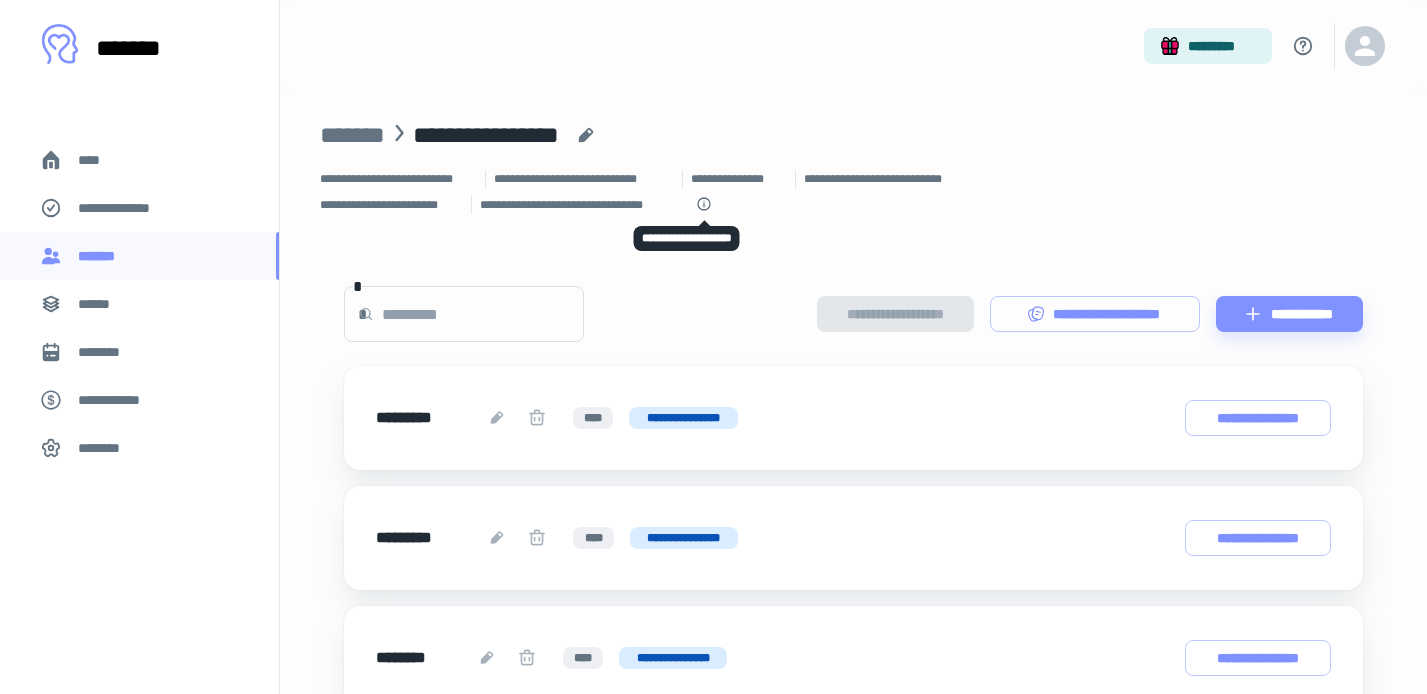 click 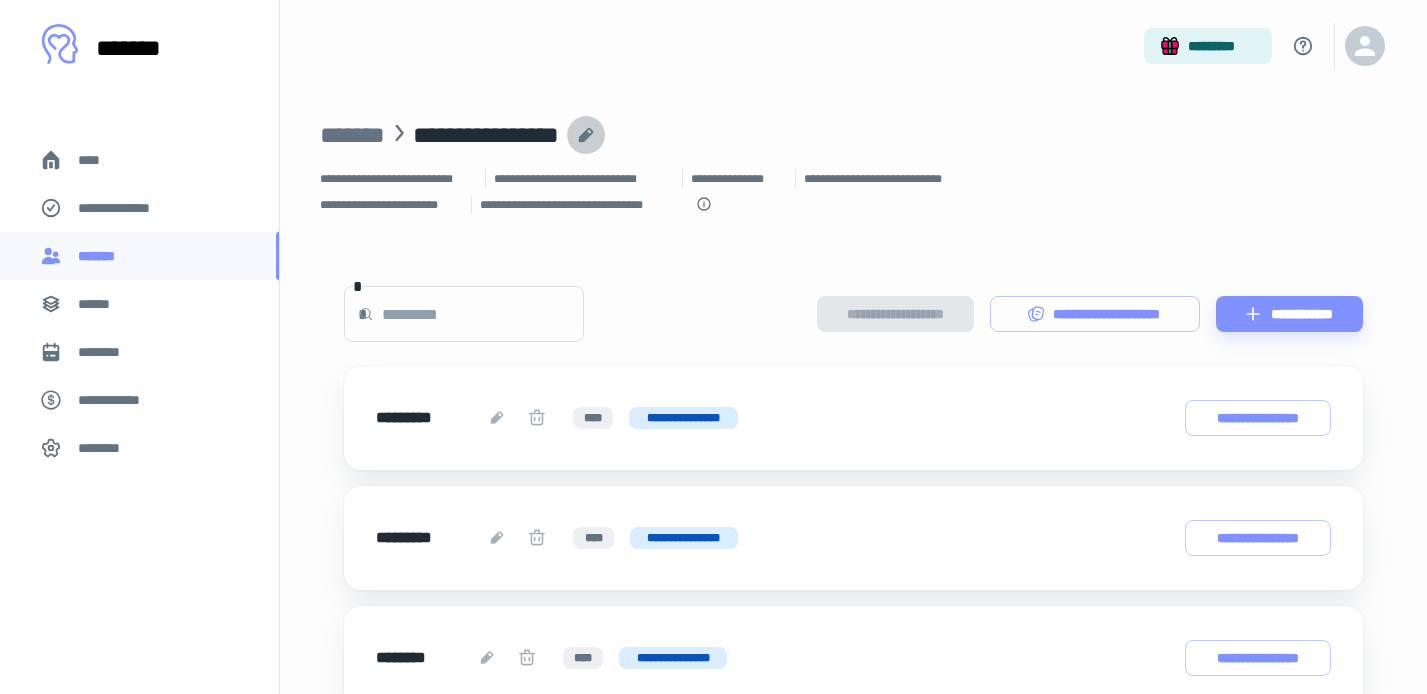 click 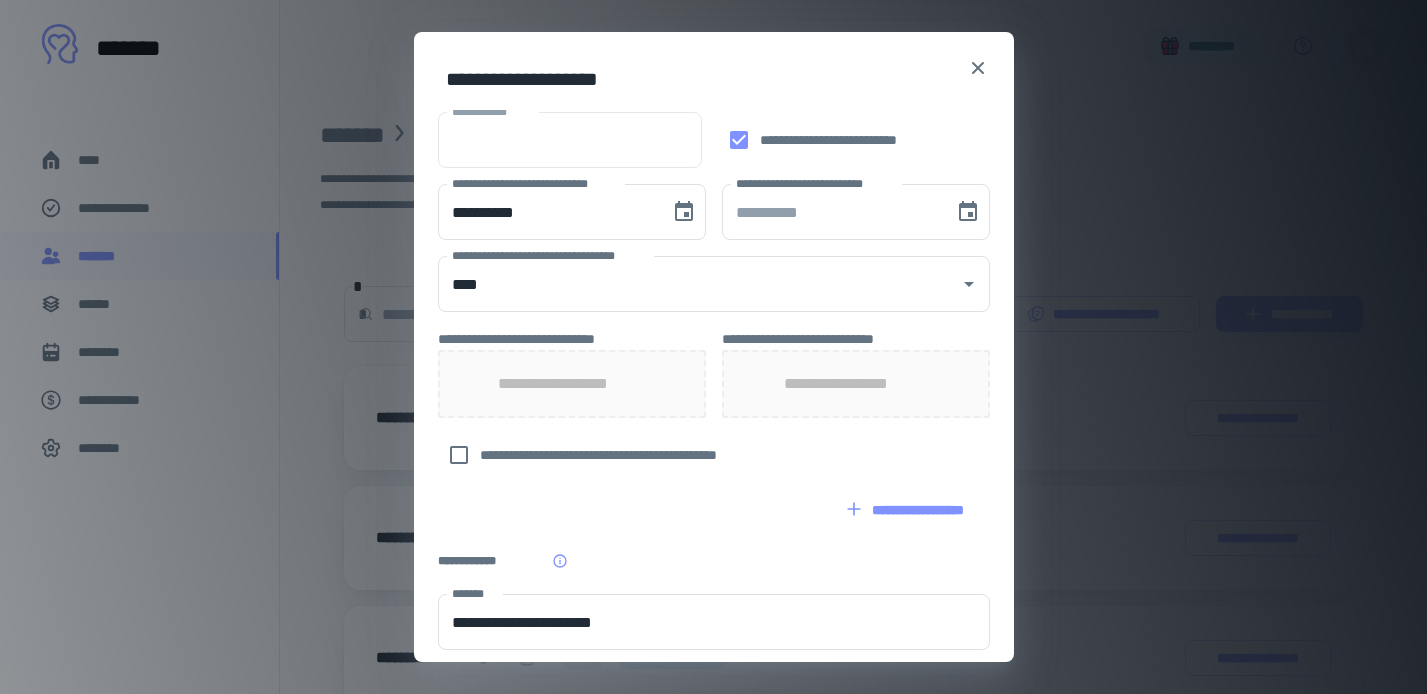 scroll, scrollTop: 436, scrollLeft: 0, axis: vertical 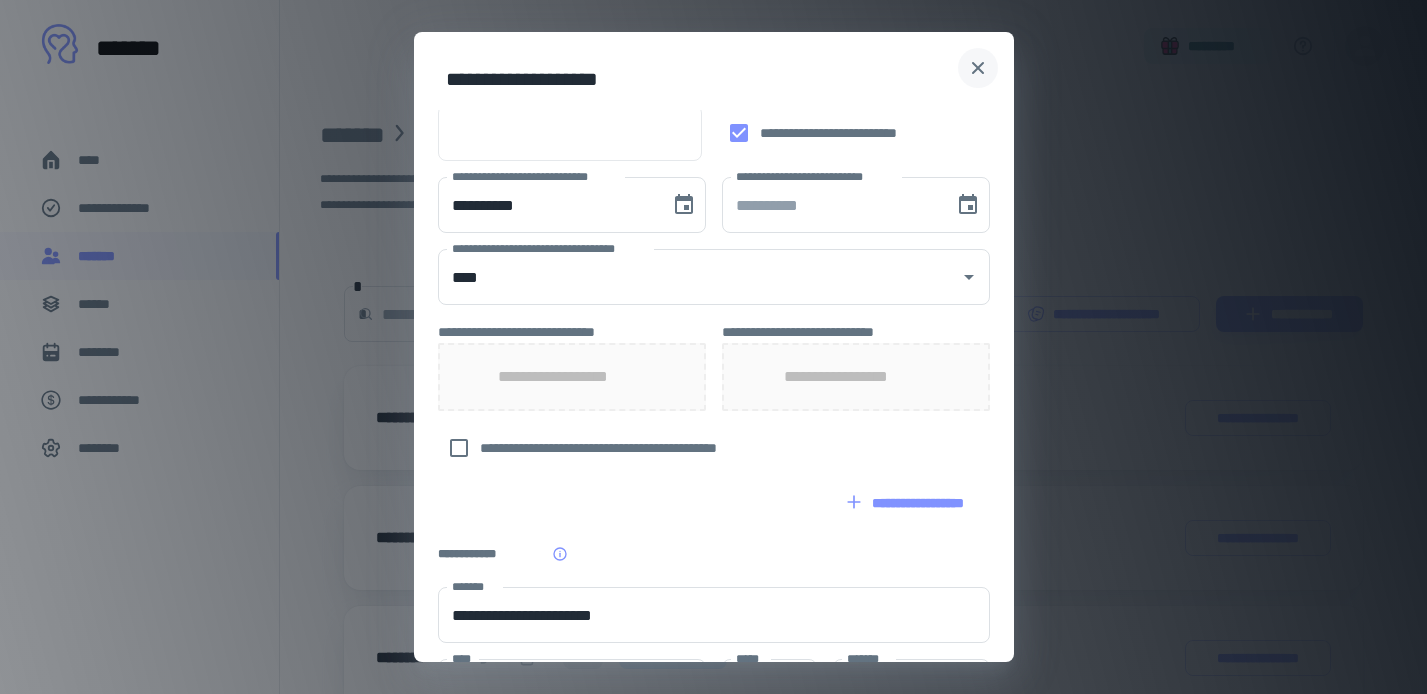 click 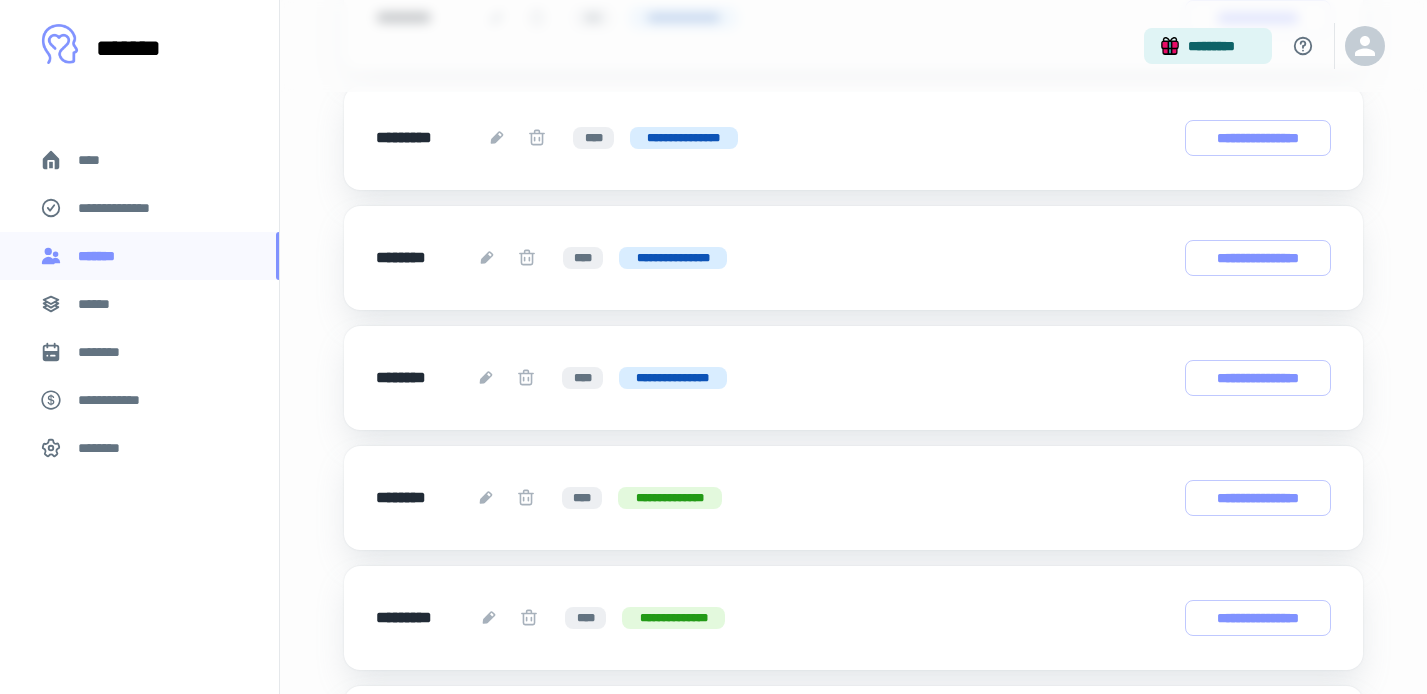scroll, scrollTop: 418, scrollLeft: 0, axis: vertical 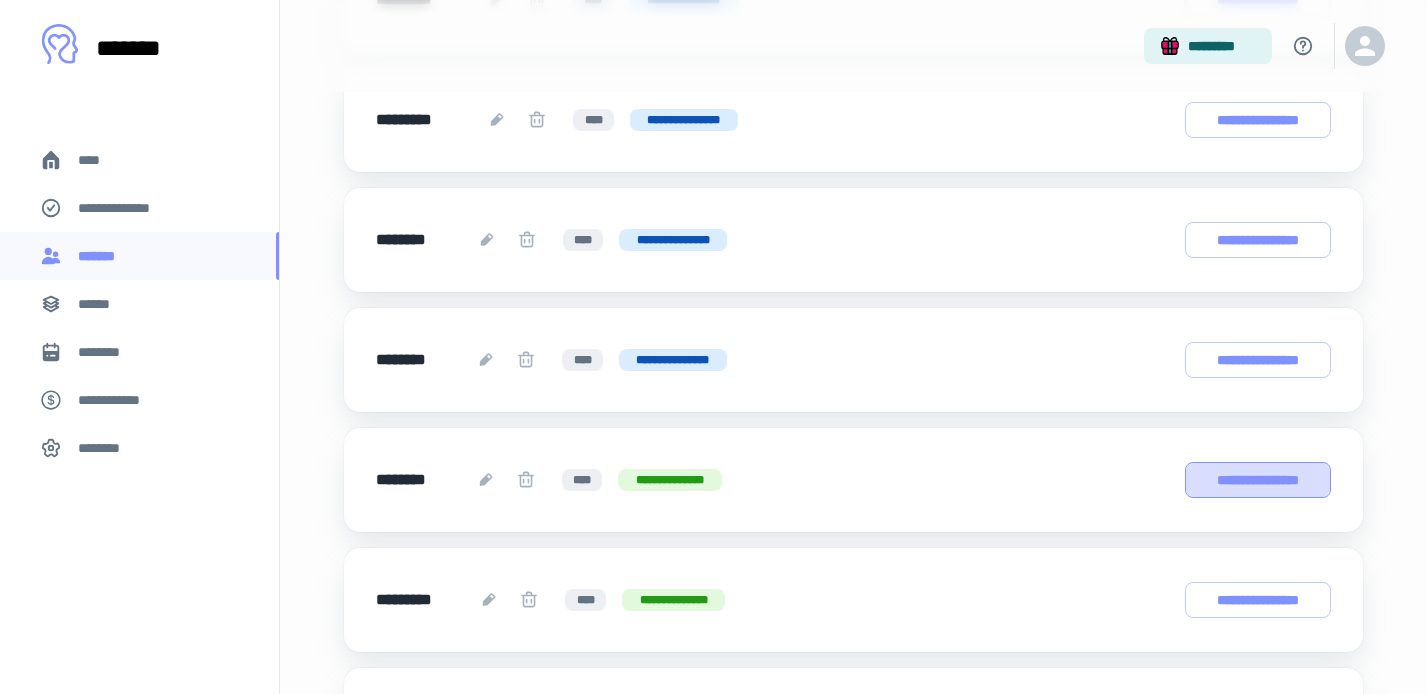click on "**********" at bounding box center (1258, 480) 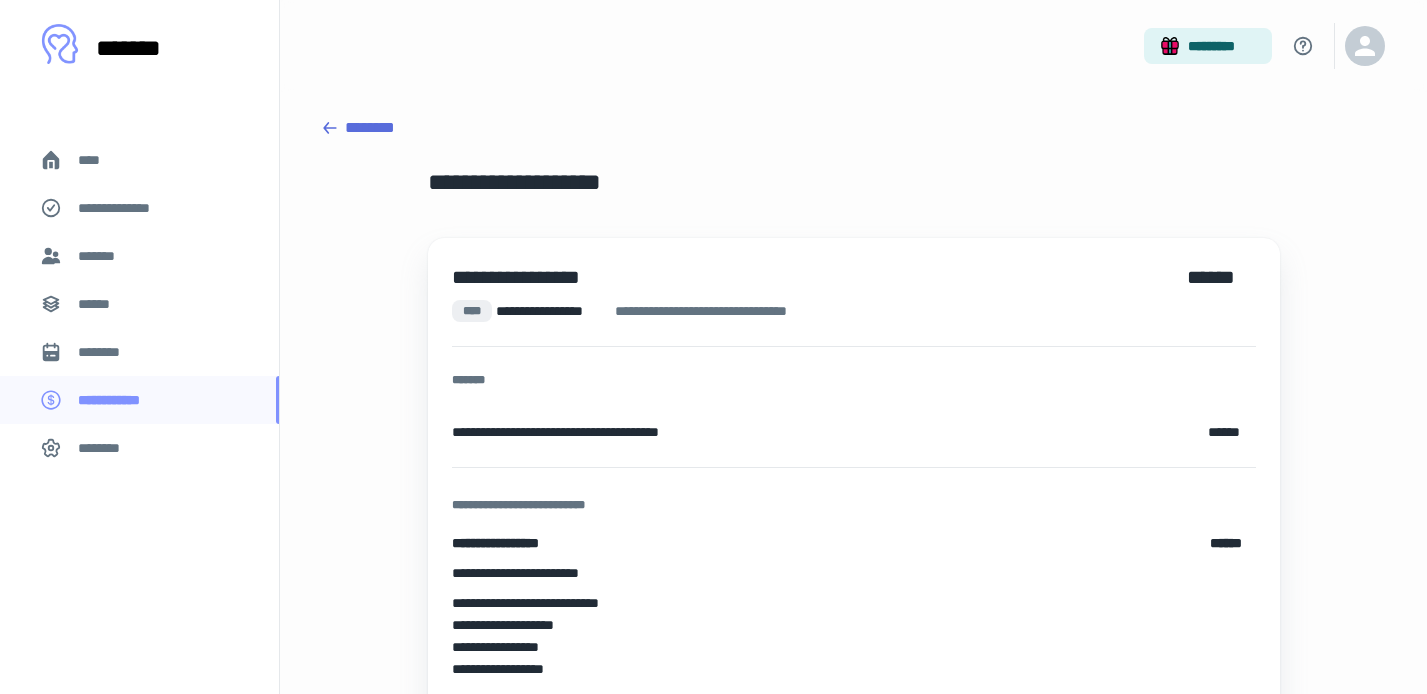 scroll, scrollTop: 0, scrollLeft: 0, axis: both 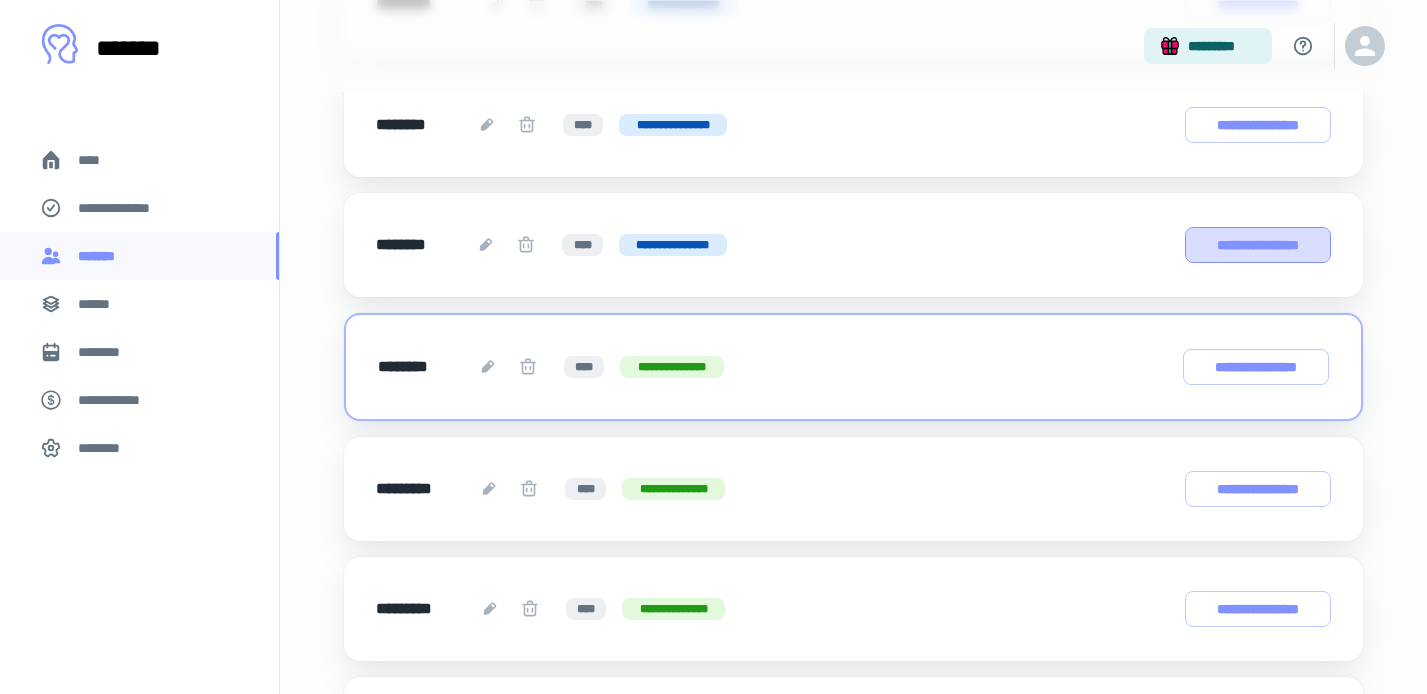 click on "**********" at bounding box center [1258, 245] 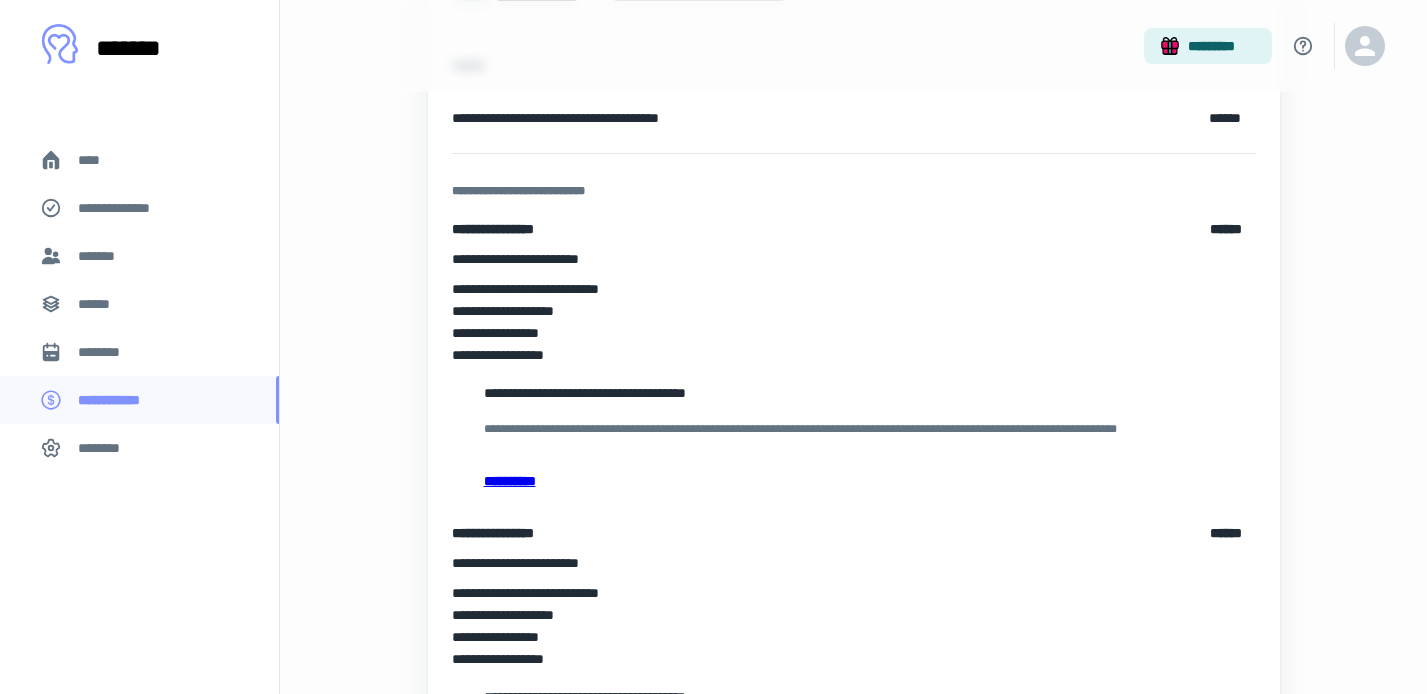 scroll, scrollTop: 317, scrollLeft: 0, axis: vertical 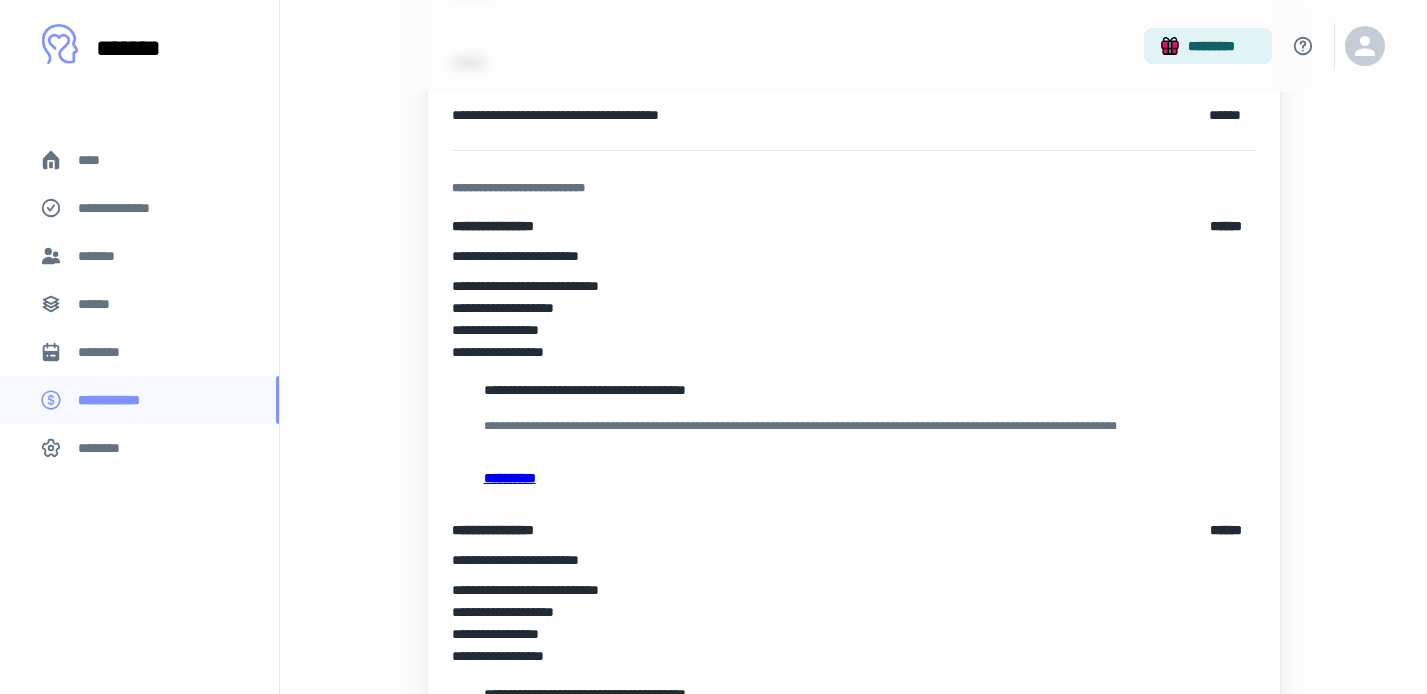 click on "**********" at bounding box center [854, 478] 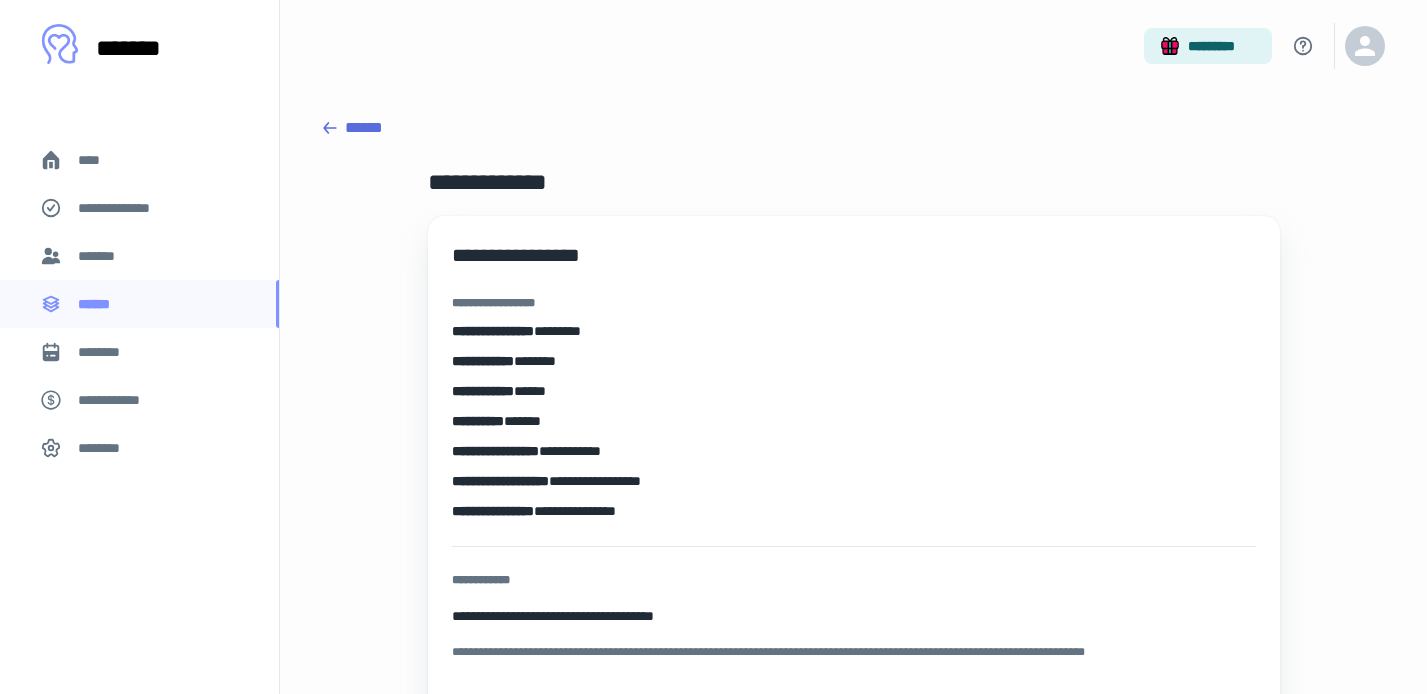 scroll, scrollTop: 0, scrollLeft: 0, axis: both 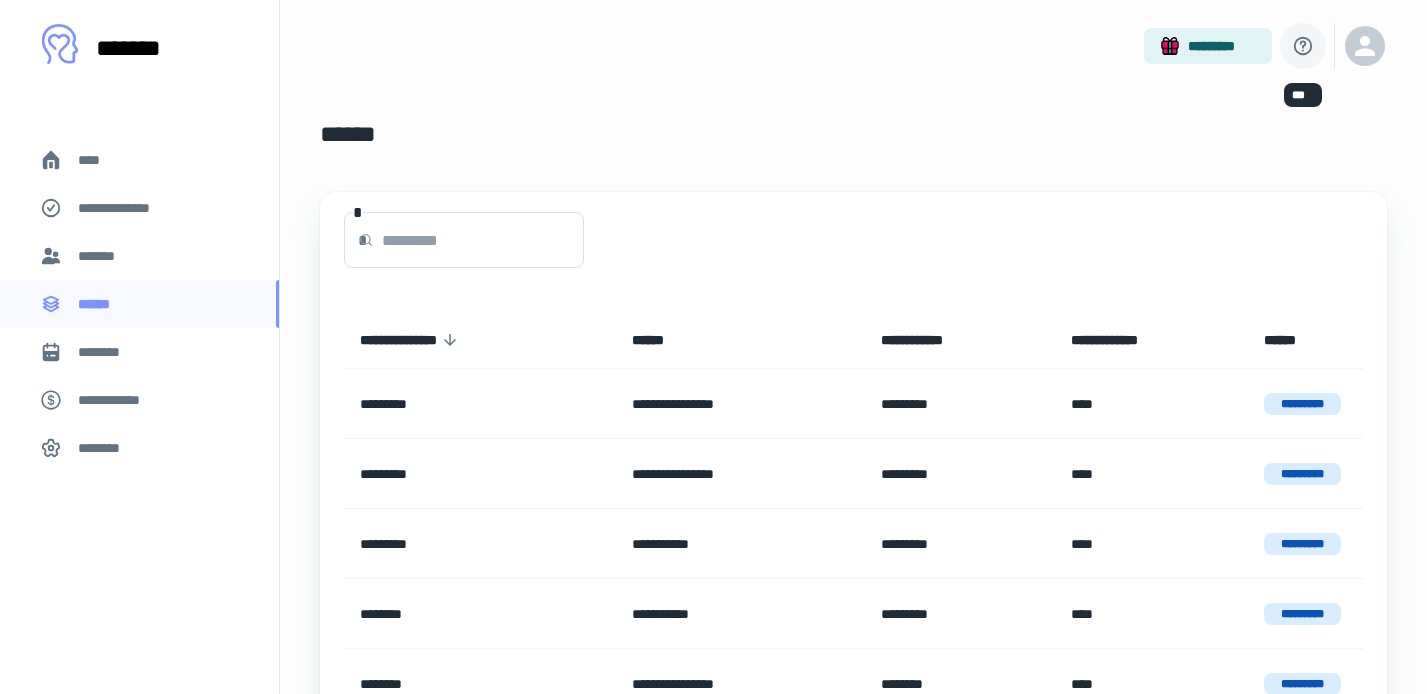 click 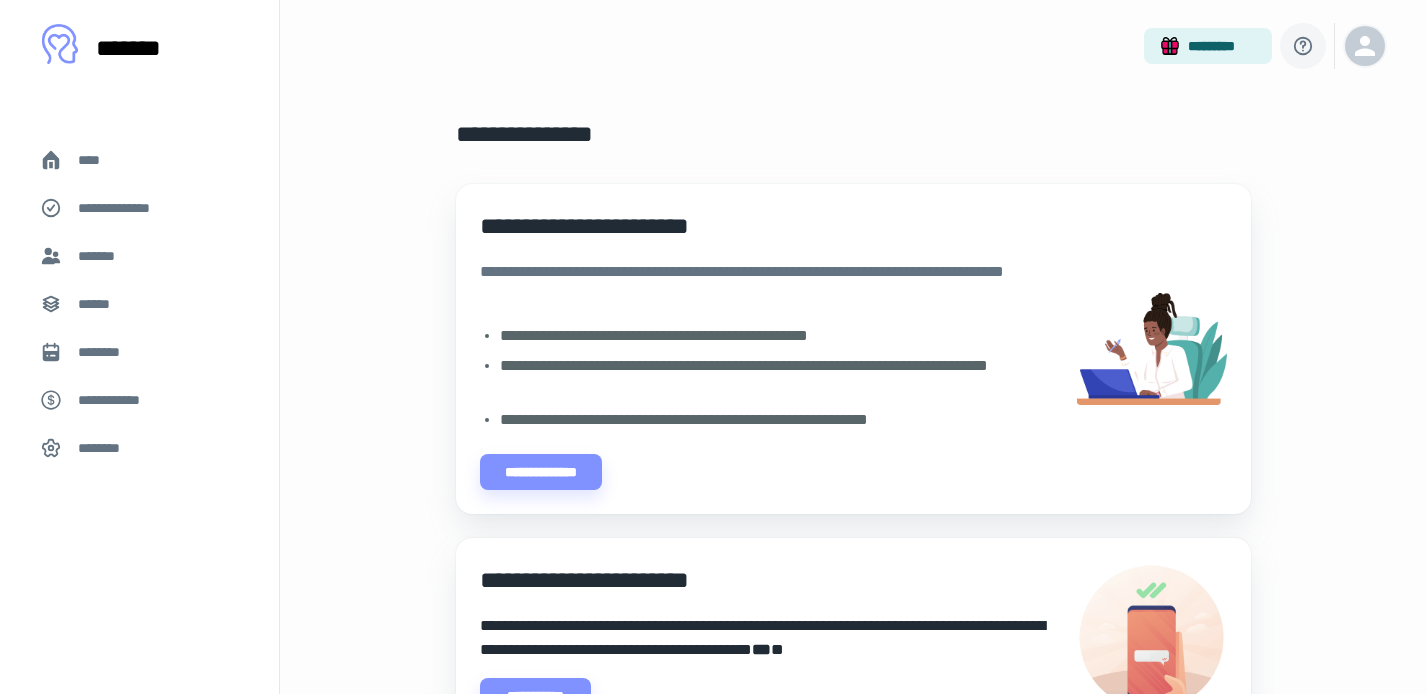 click 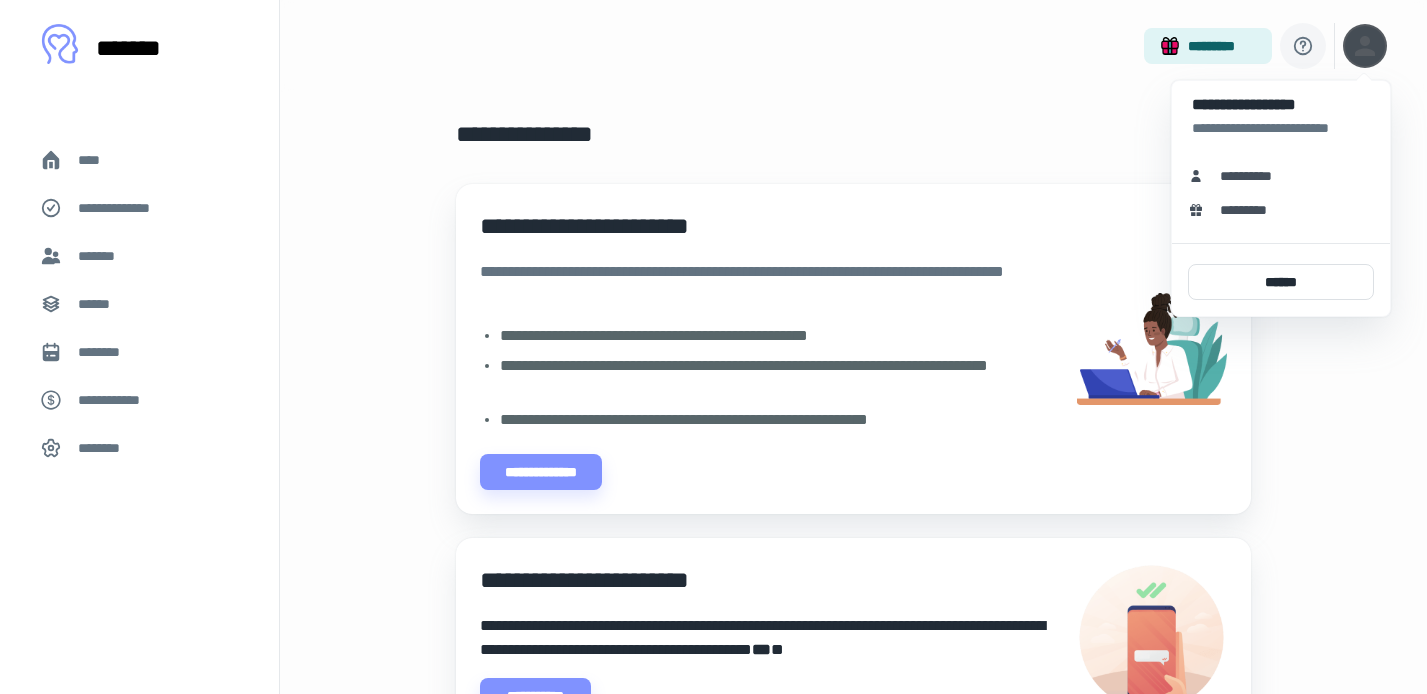 click at bounding box center (713, 347) 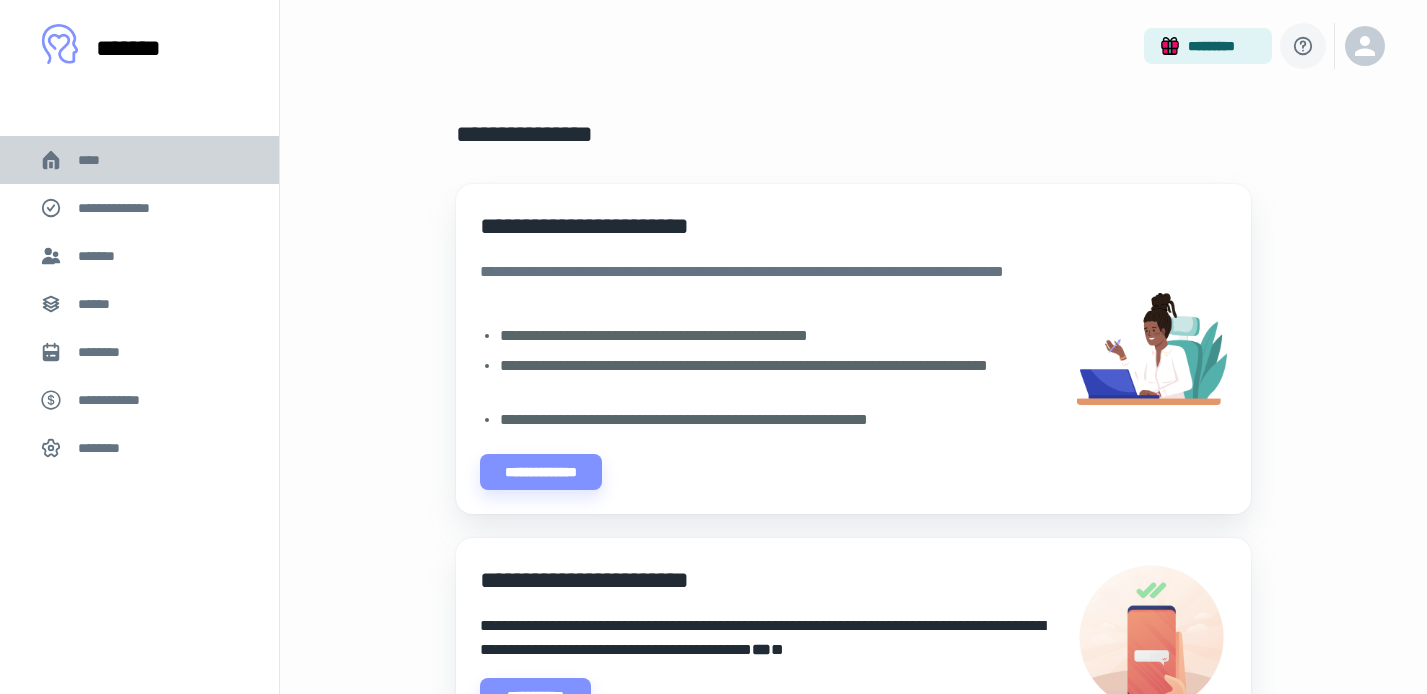 click on "****" at bounding box center [139, 160] 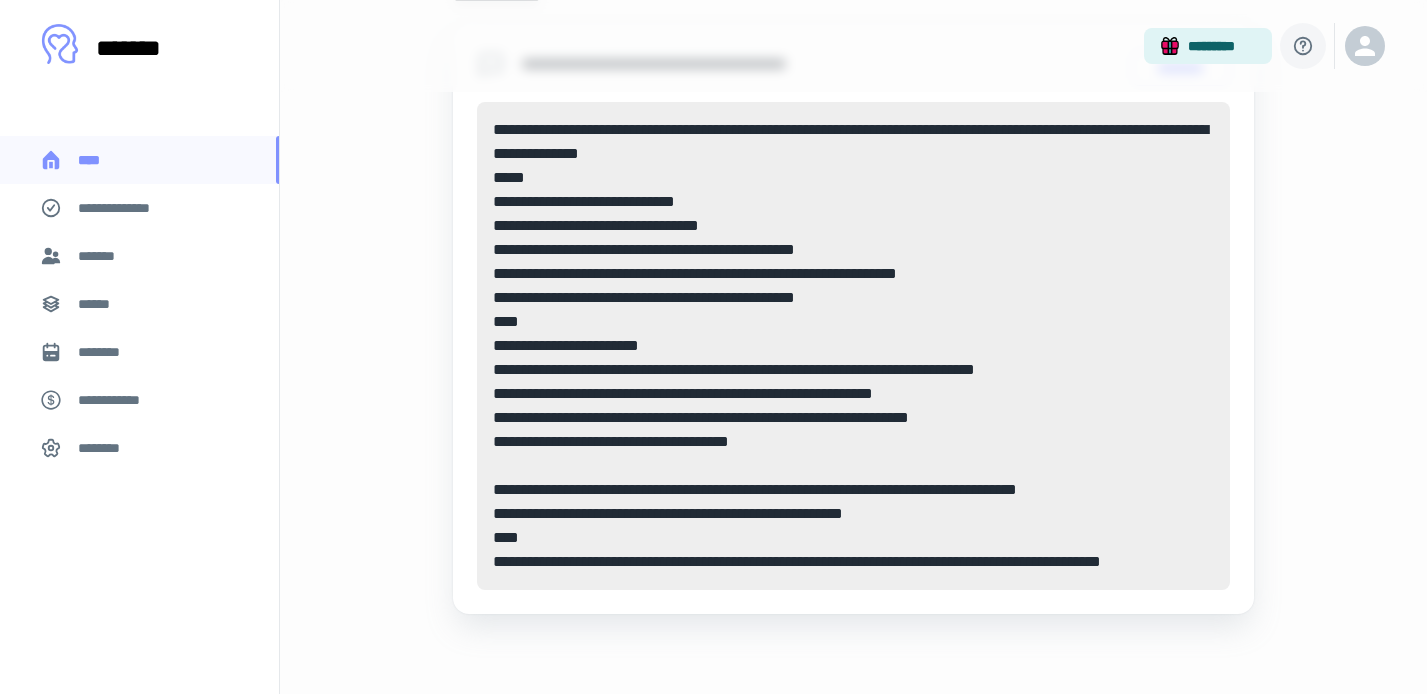 scroll, scrollTop: 466, scrollLeft: 0, axis: vertical 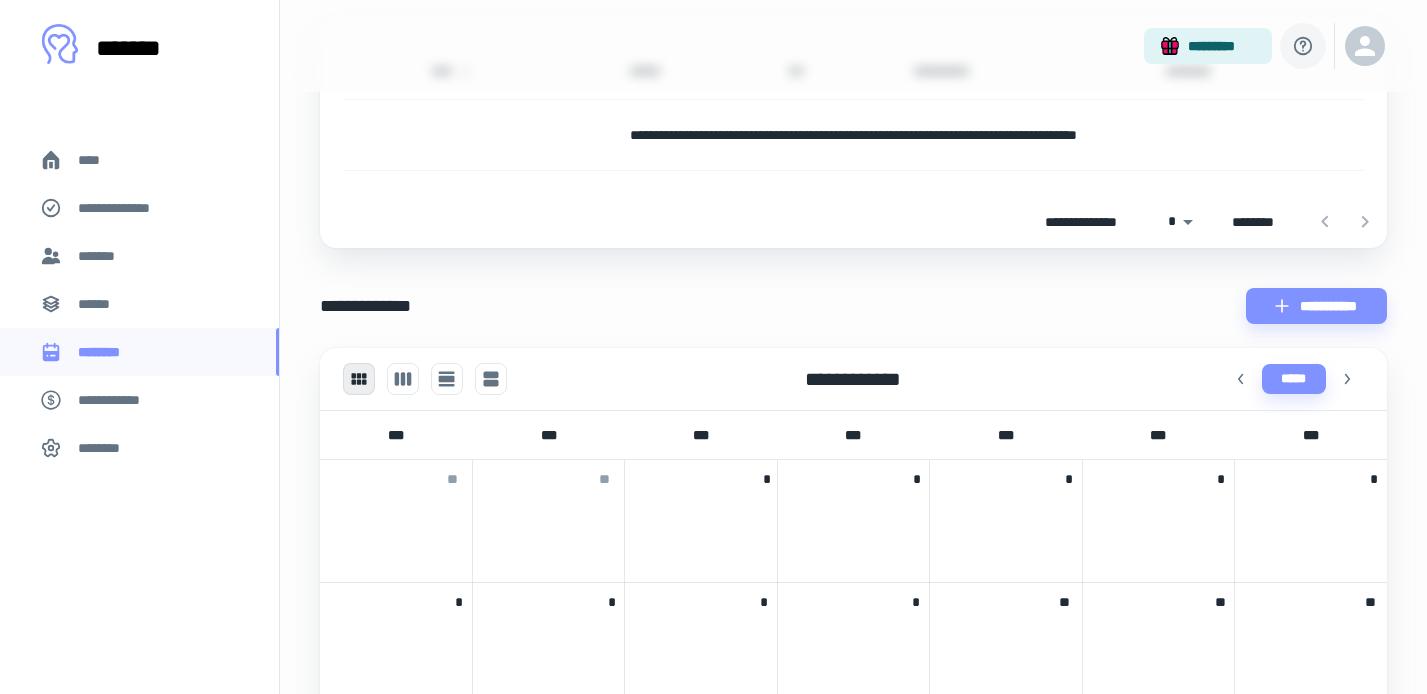 click on "******" at bounding box center (100, 304) 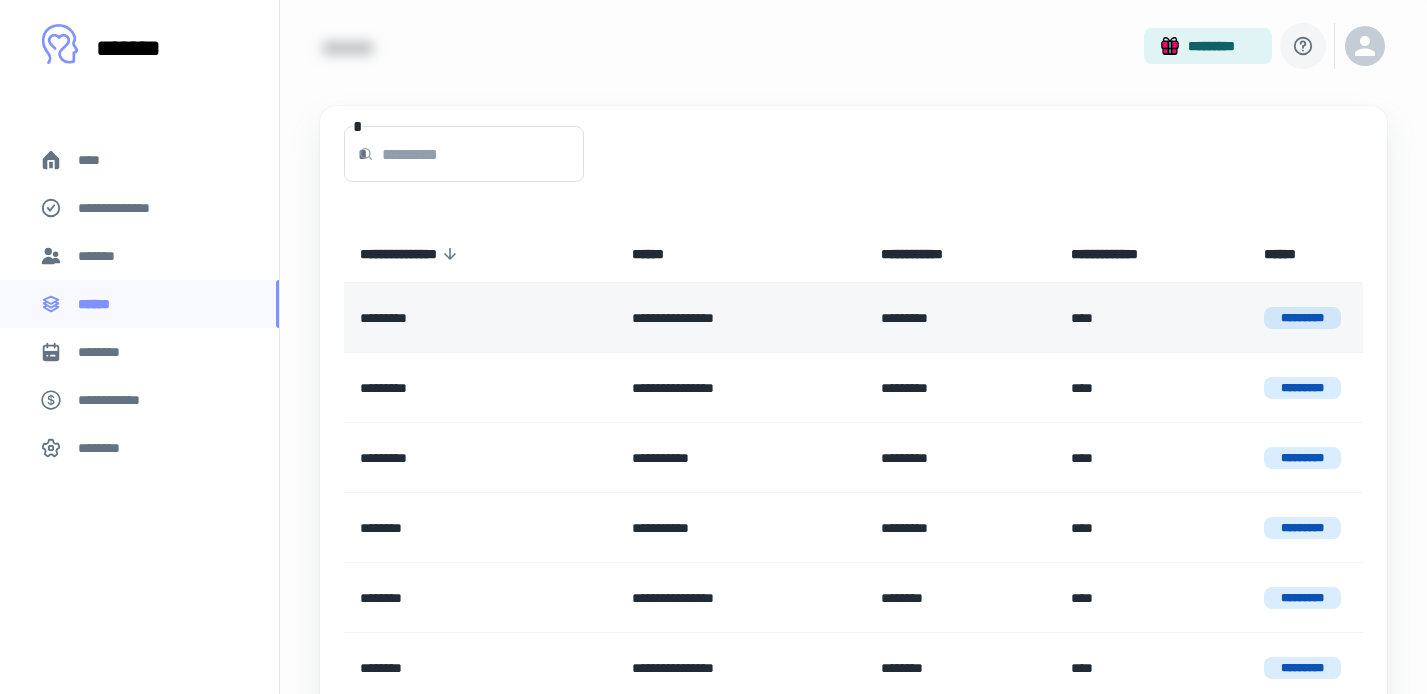 scroll, scrollTop: 67, scrollLeft: 0, axis: vertical 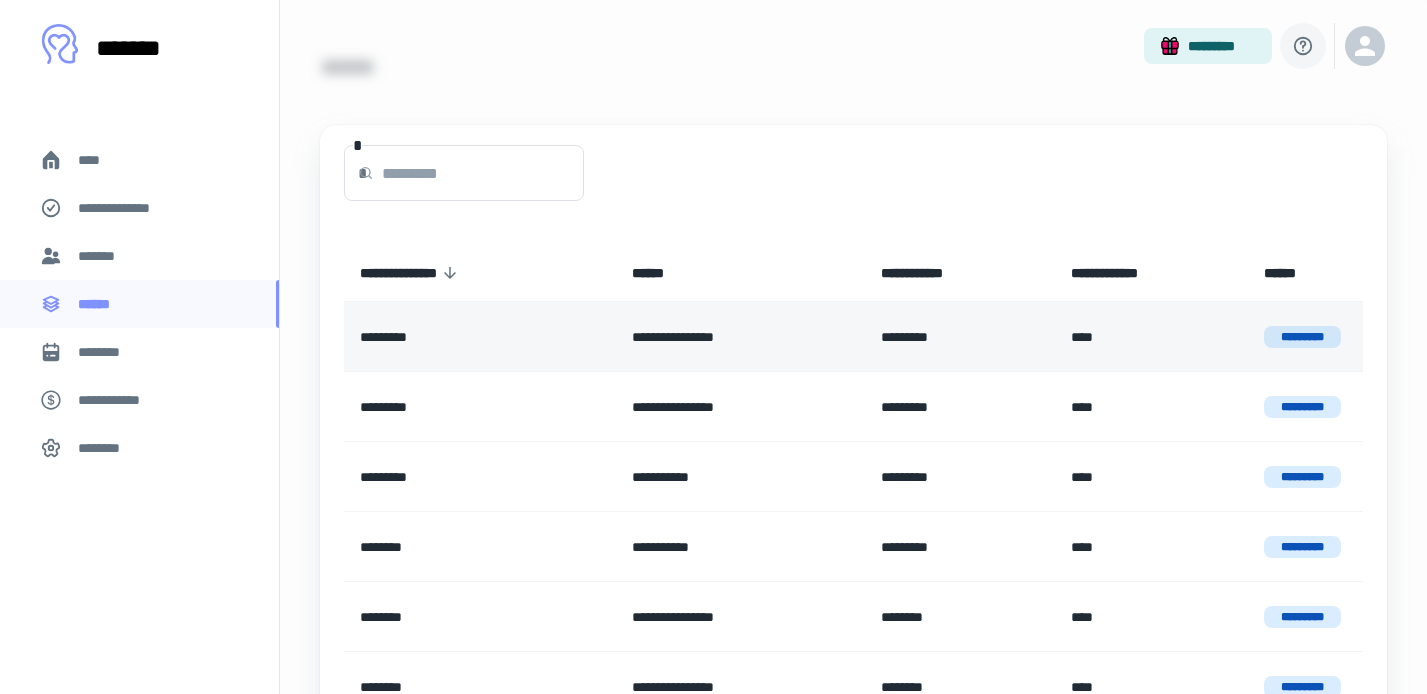 click on "*********" at bounding box center [1302, 337] 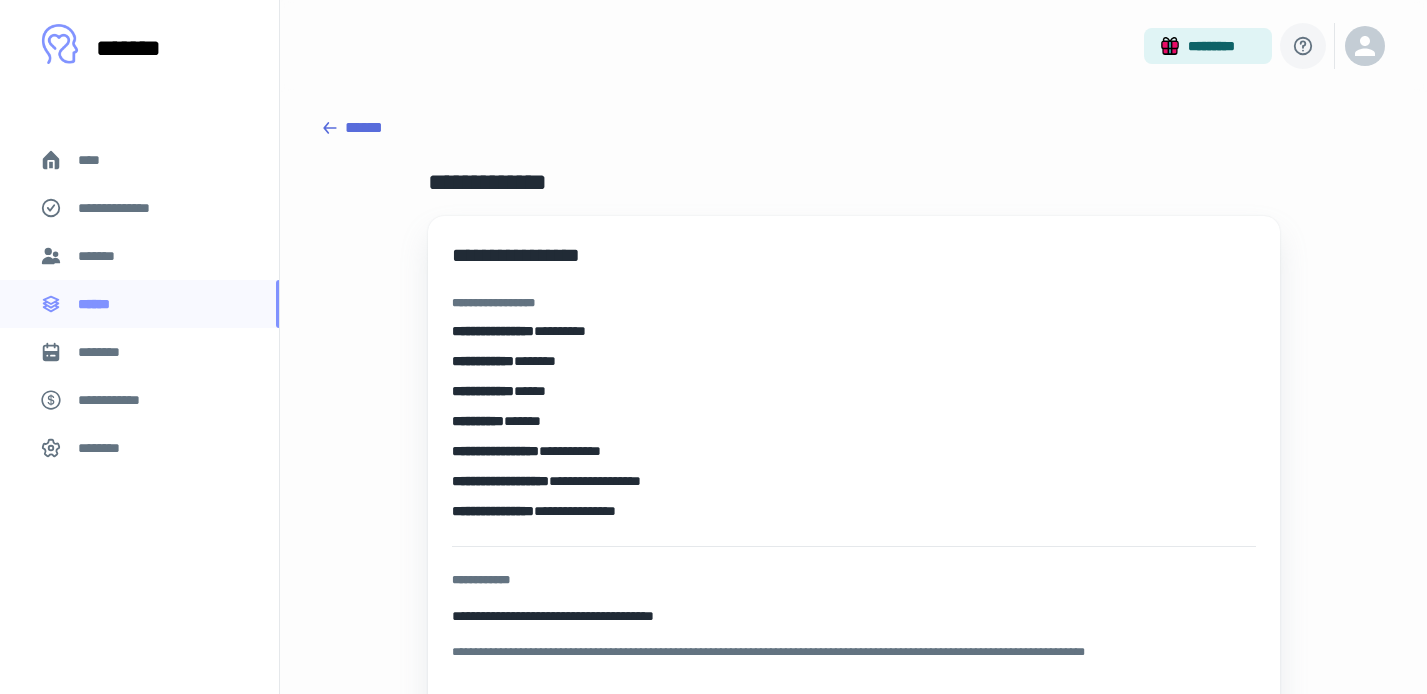 scroll, scrollTop: 0, scrollLeft: 0, axis: both 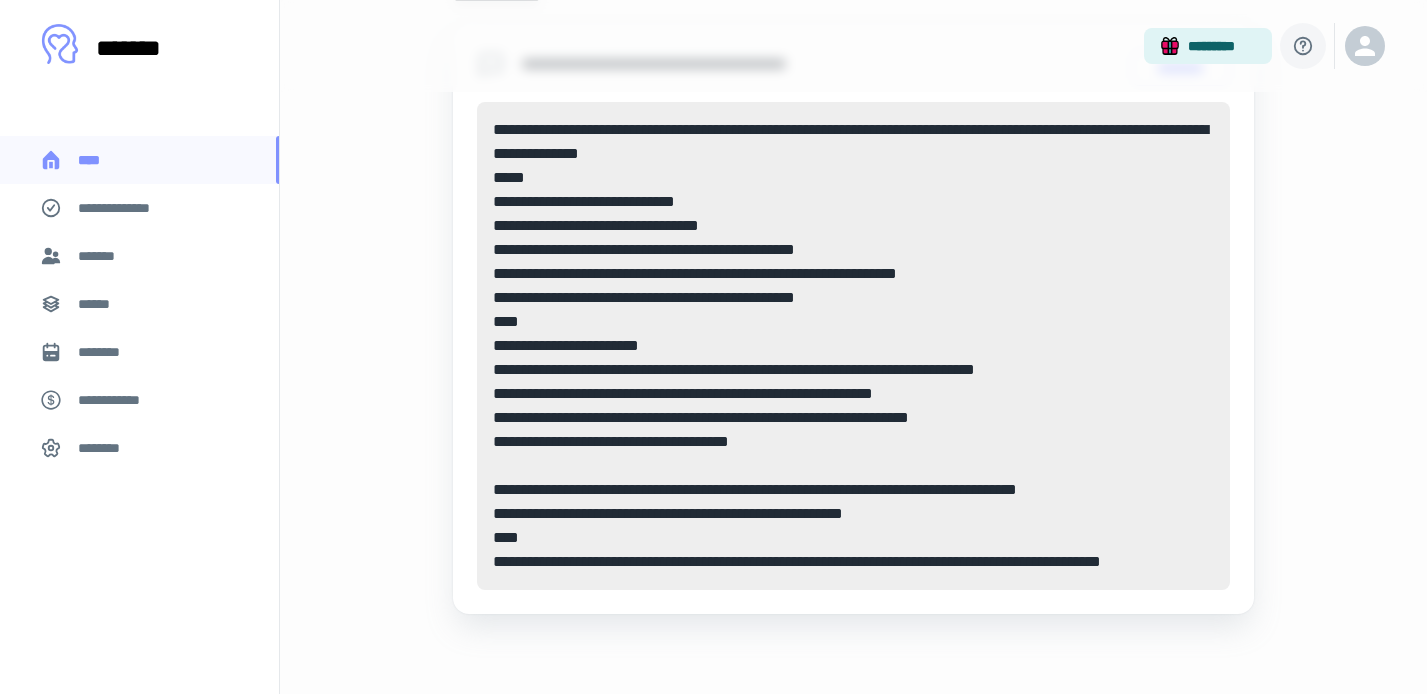 click on "*******" at bounding box center [101, 256] 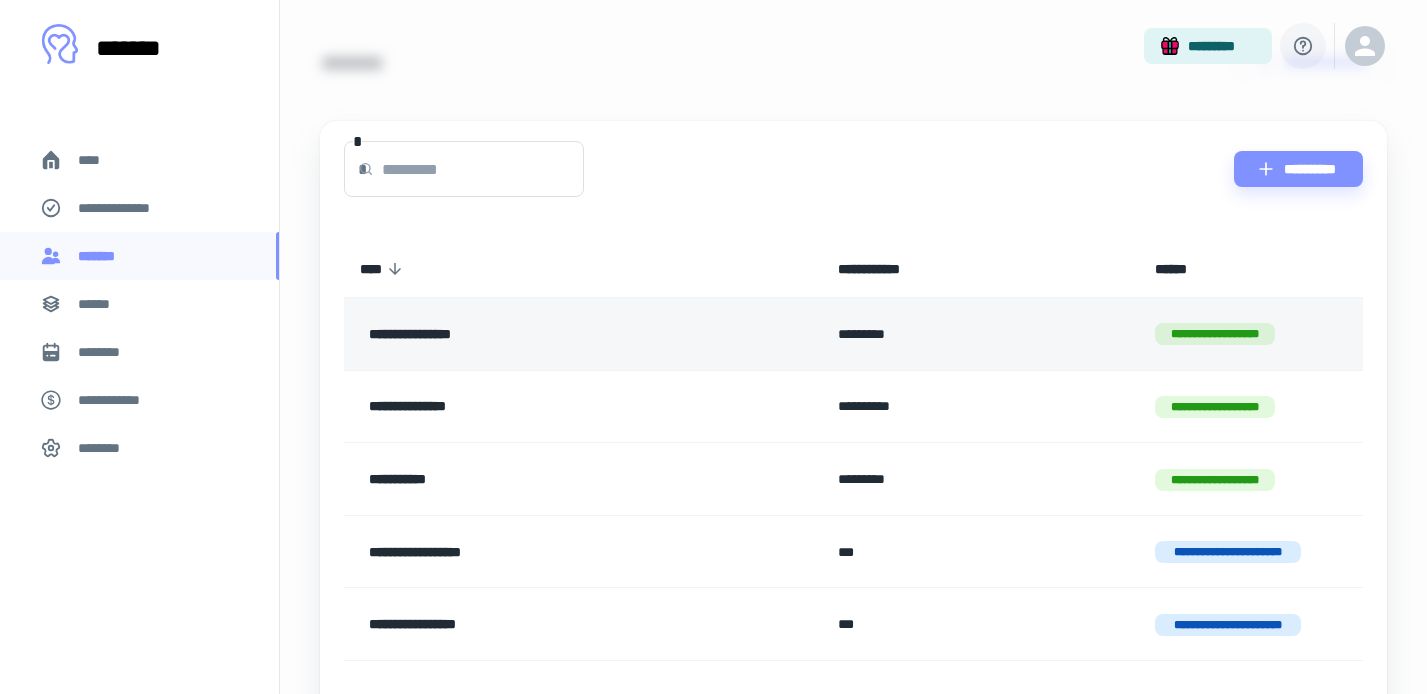 scroll, scrollTop: 154, scrollLeft: 0, axis: vertical 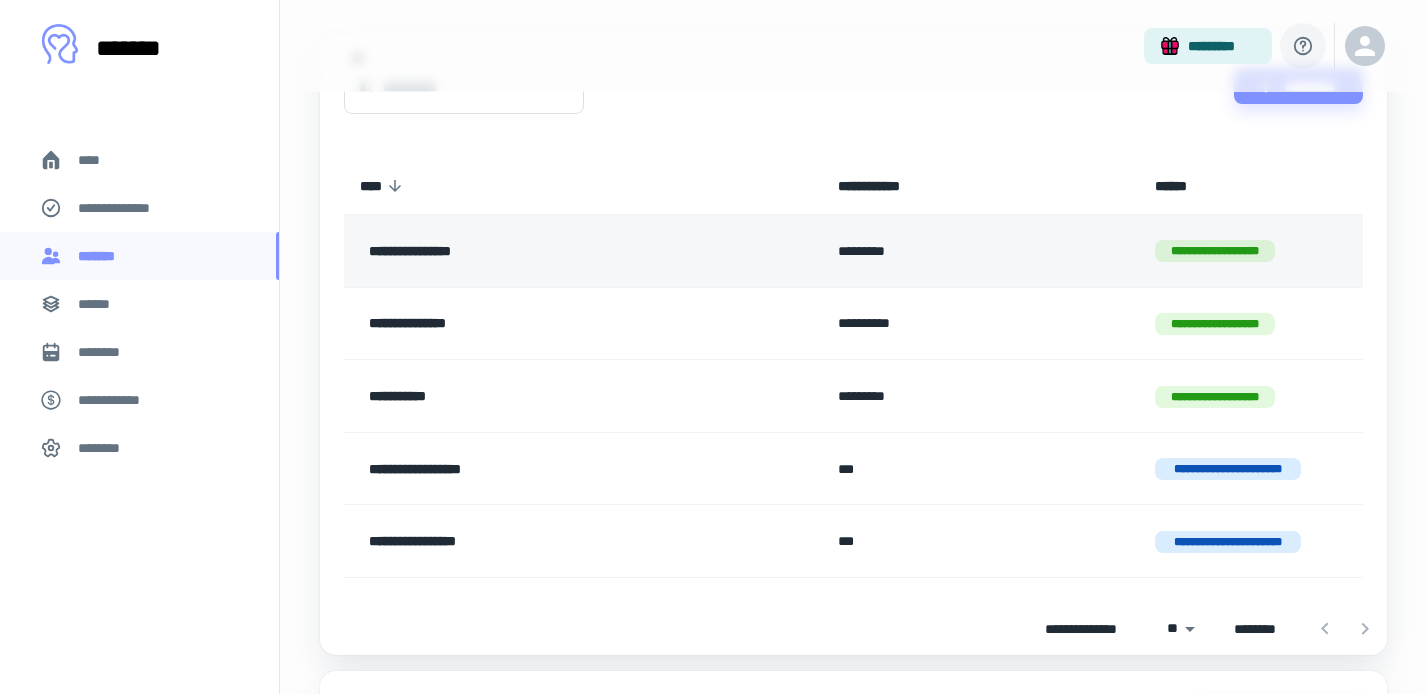 click on "**********" at bounding box center (533, 251) 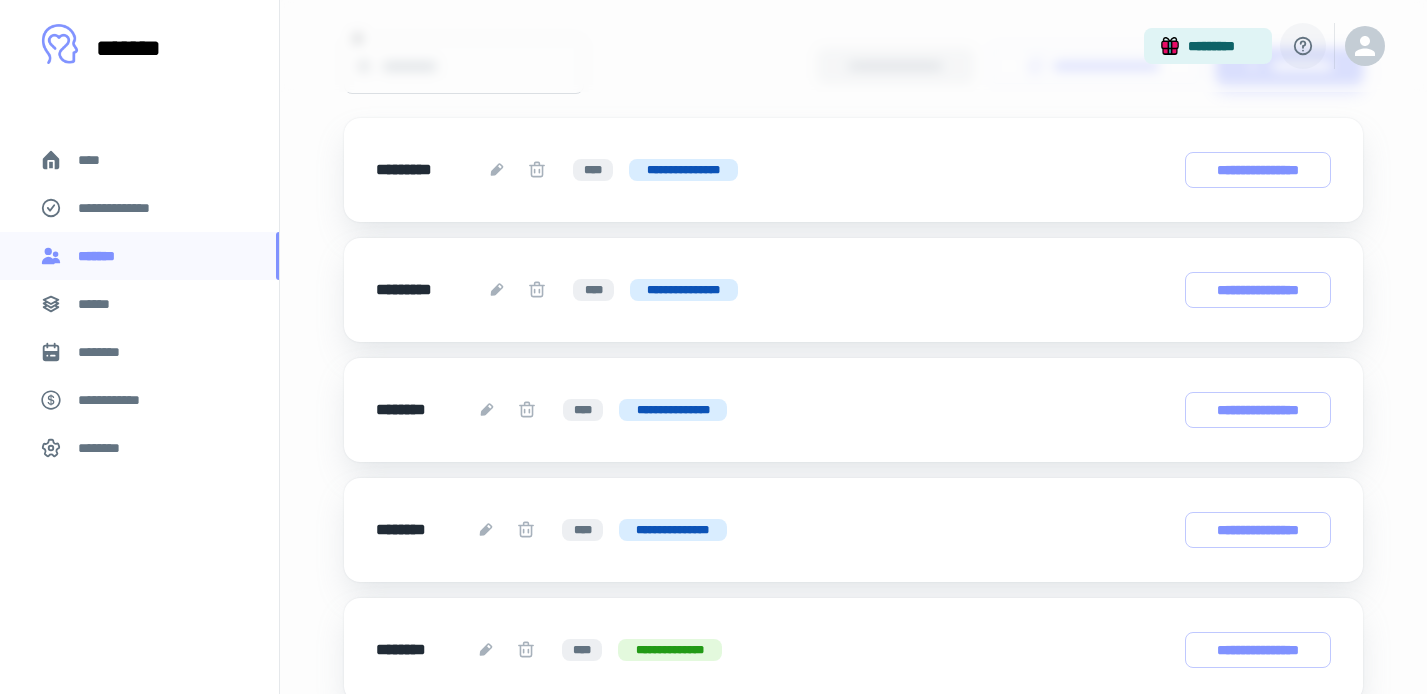 scroll, scrollTop: 225, scrollLeft: 0, axis: vertical 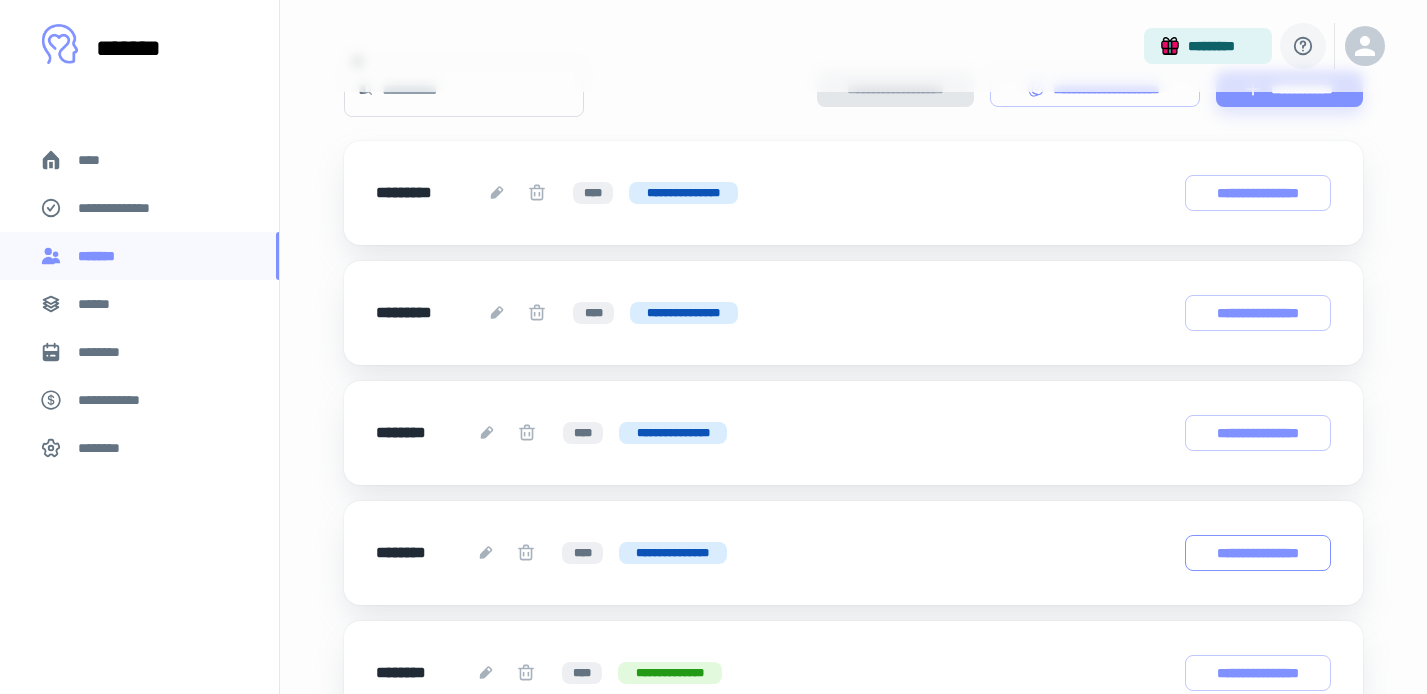click on "**********" at bounding box center [1258, 553] 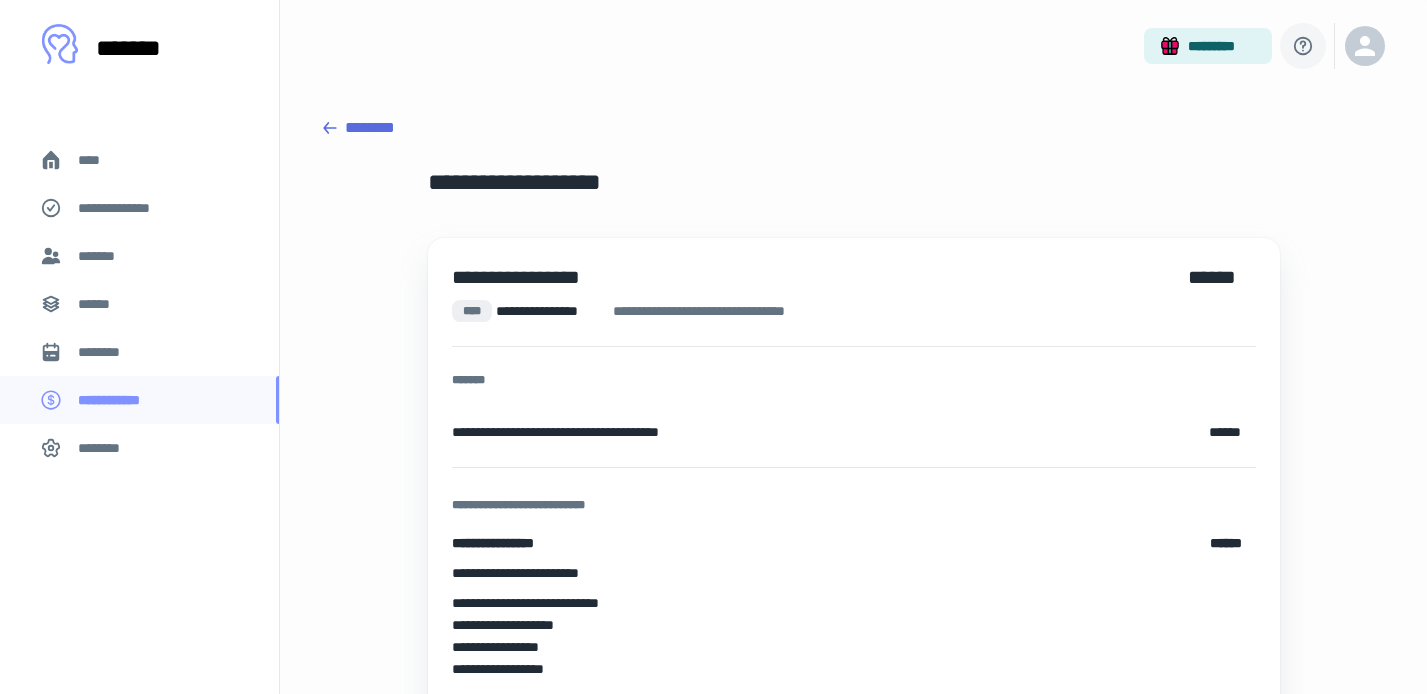 click 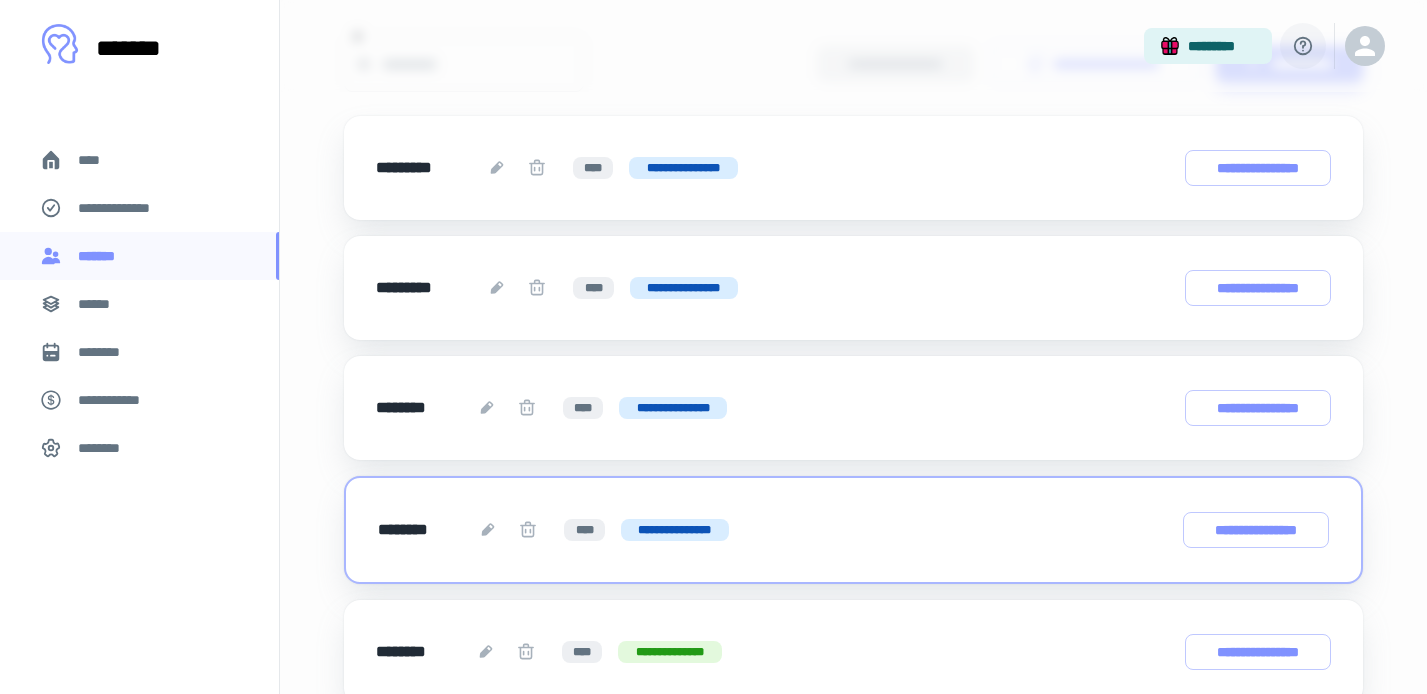 scroll, scrollTop: 257, scrollLeft: 0, axis: vertical 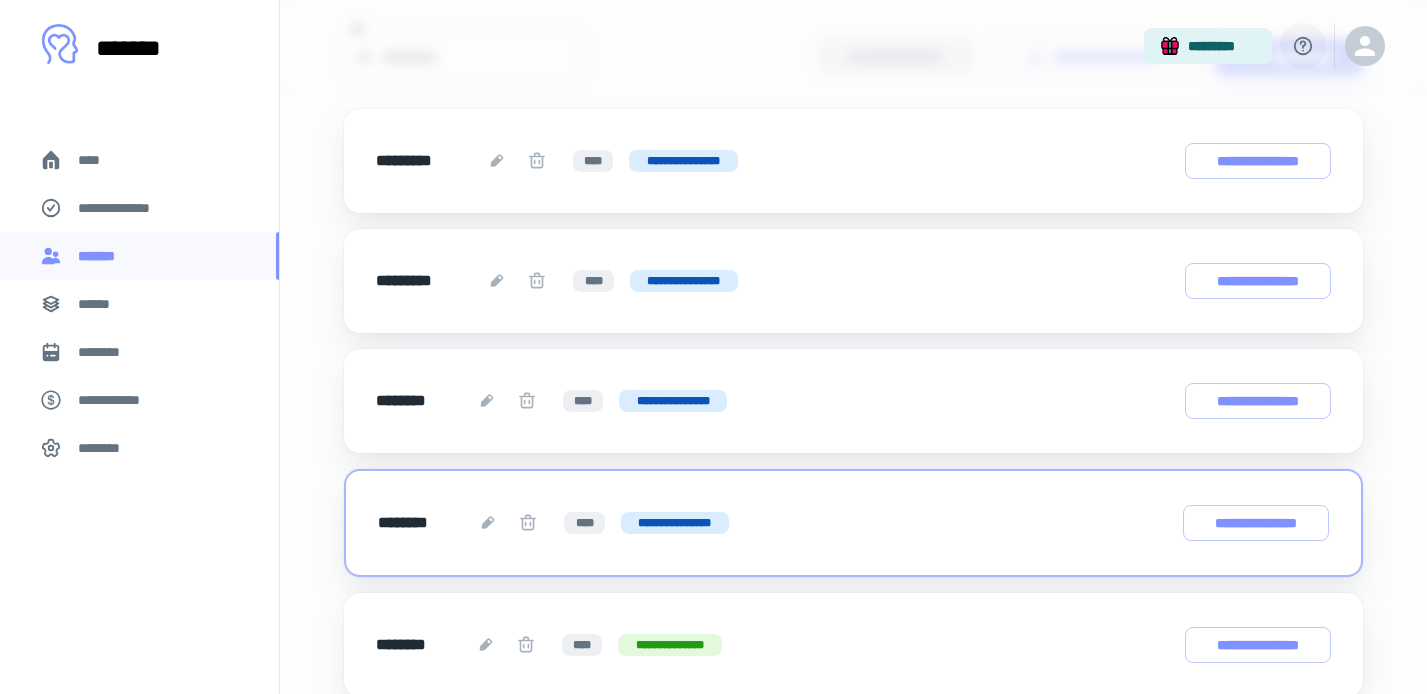 click on "*********" at bounding box center [1265, 46] 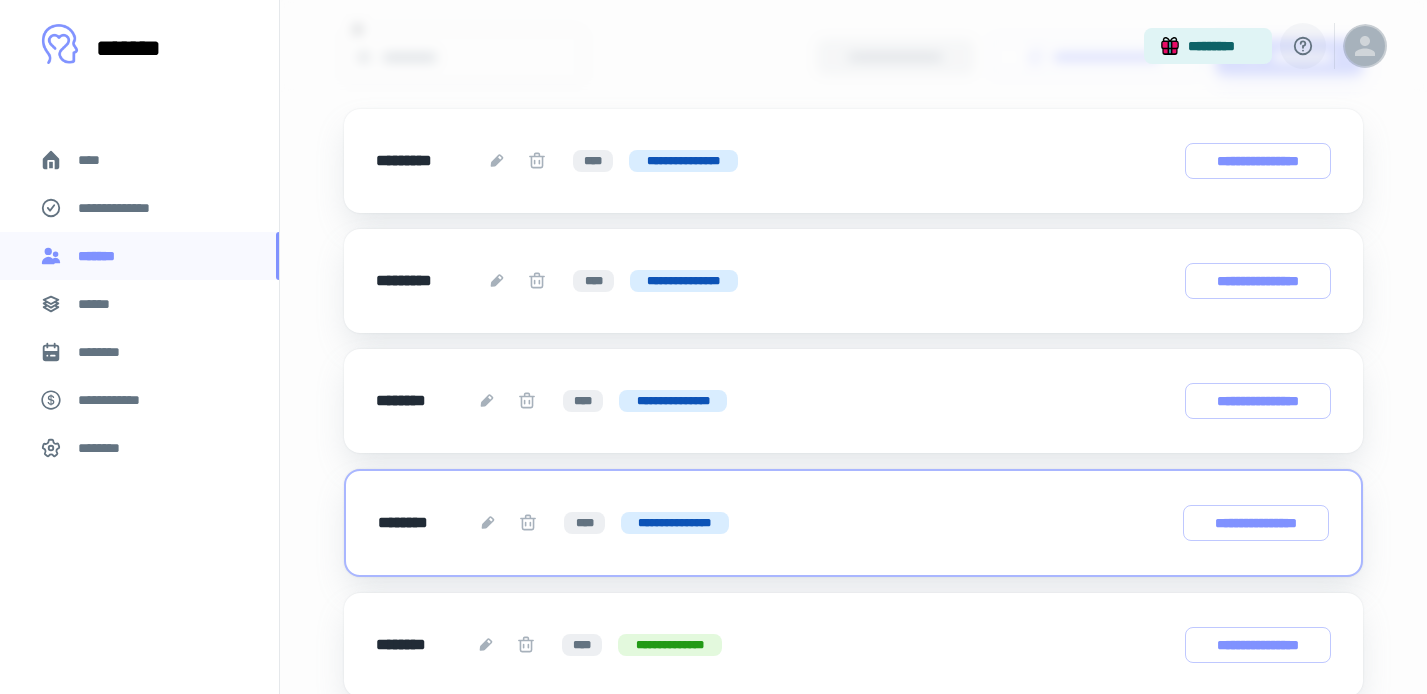 click 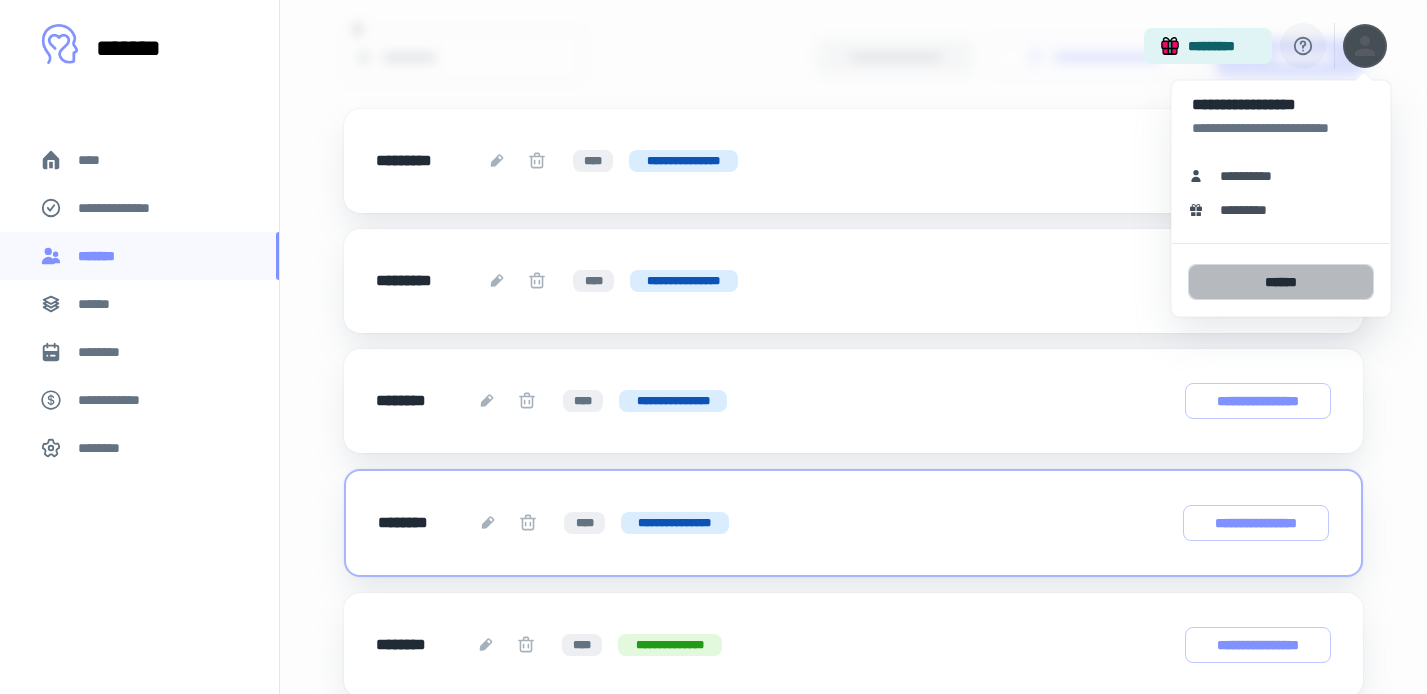 click on "******" at bounding box center [1281, 282] 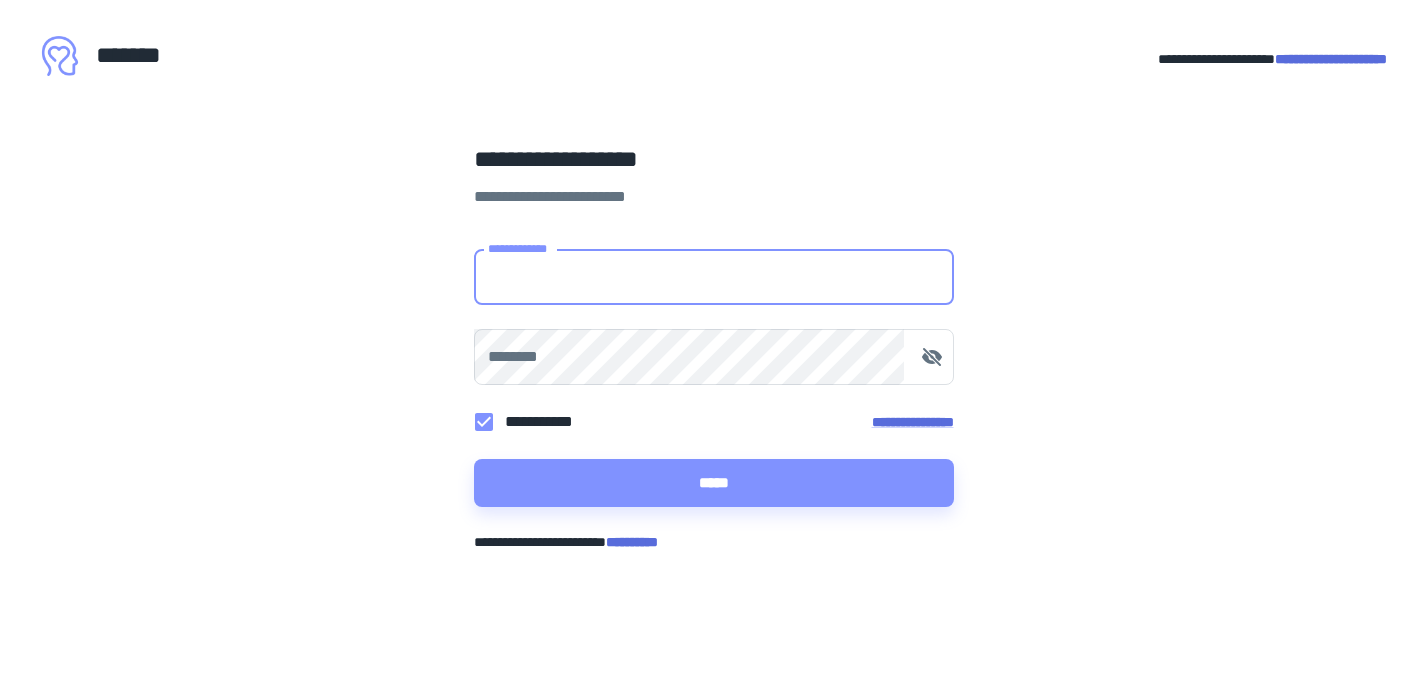 scroll, scrollTop: 0, scrollLeft: 0, axis: both 